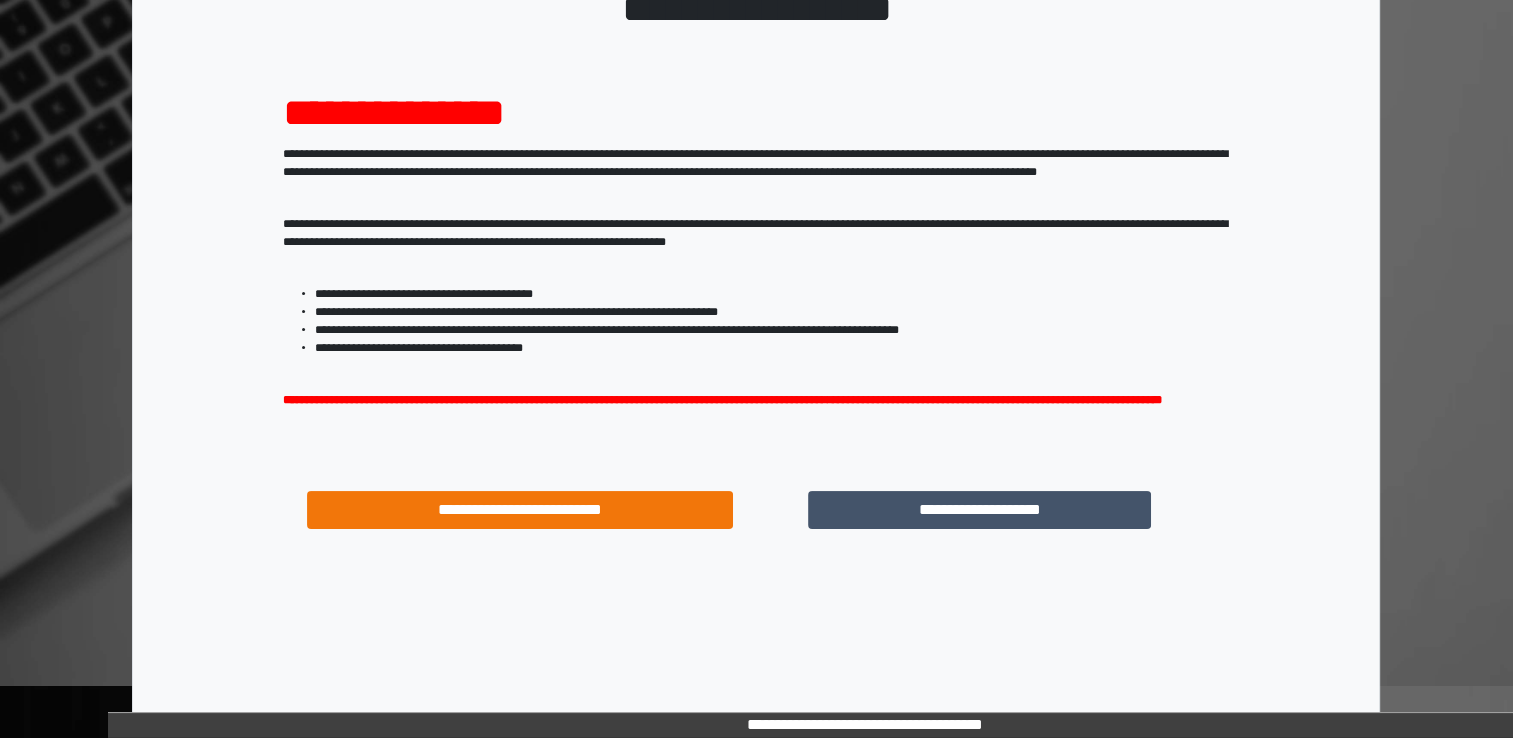 scroll, scrollTop: 171, scrollLeft: 0, axis: vertical 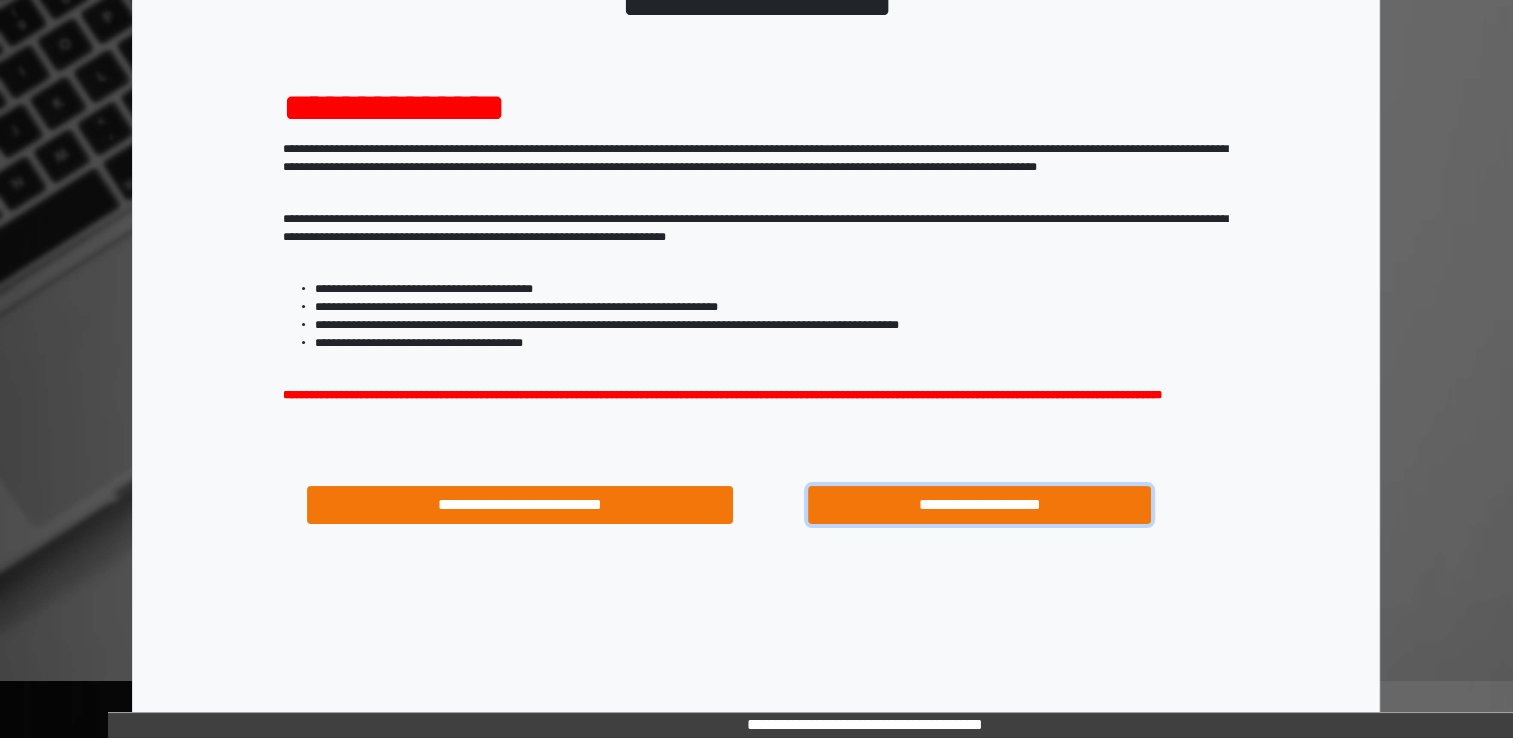 click on "**********" at bounding box center [980, 505] 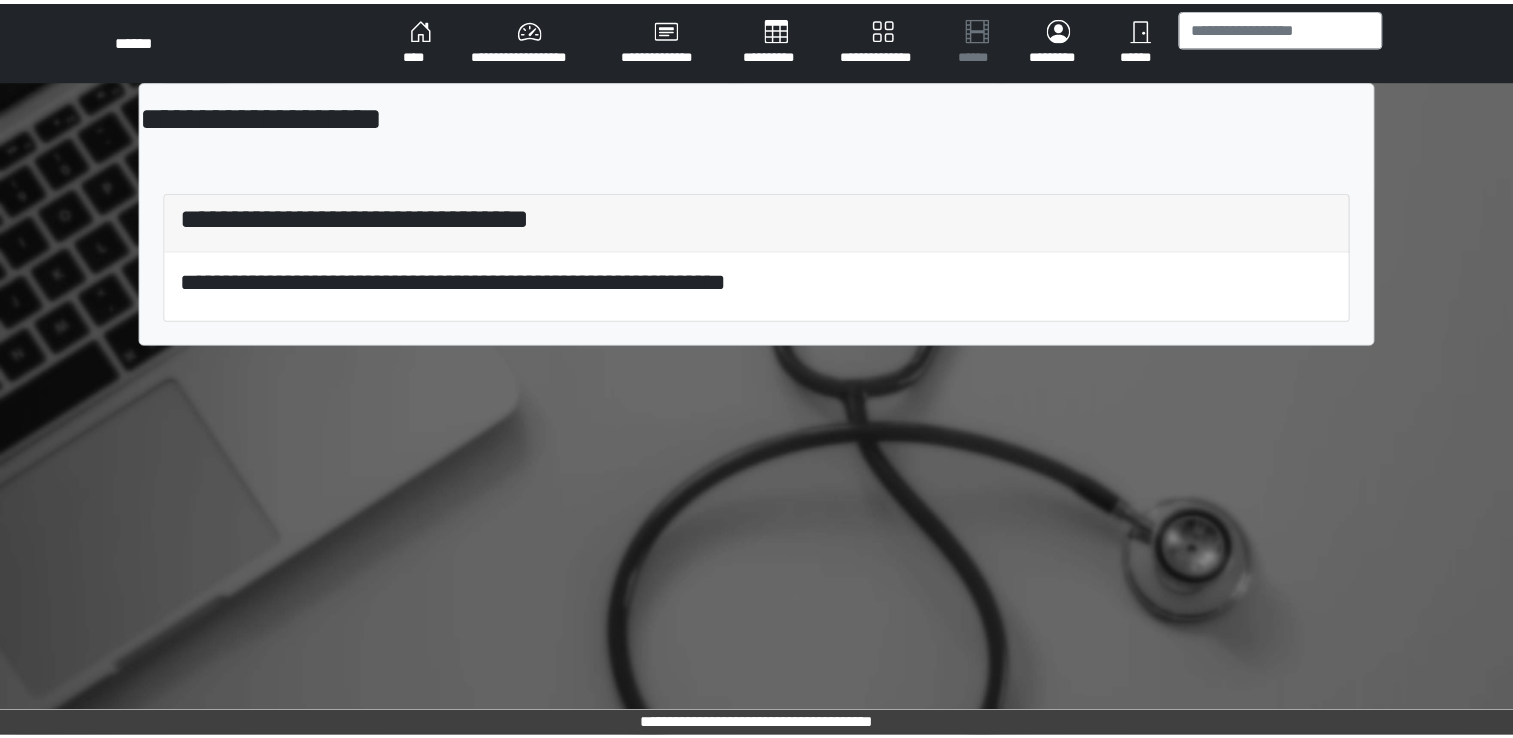 scroll, scrollTop: 0, scrollLeft: 0, axis: both 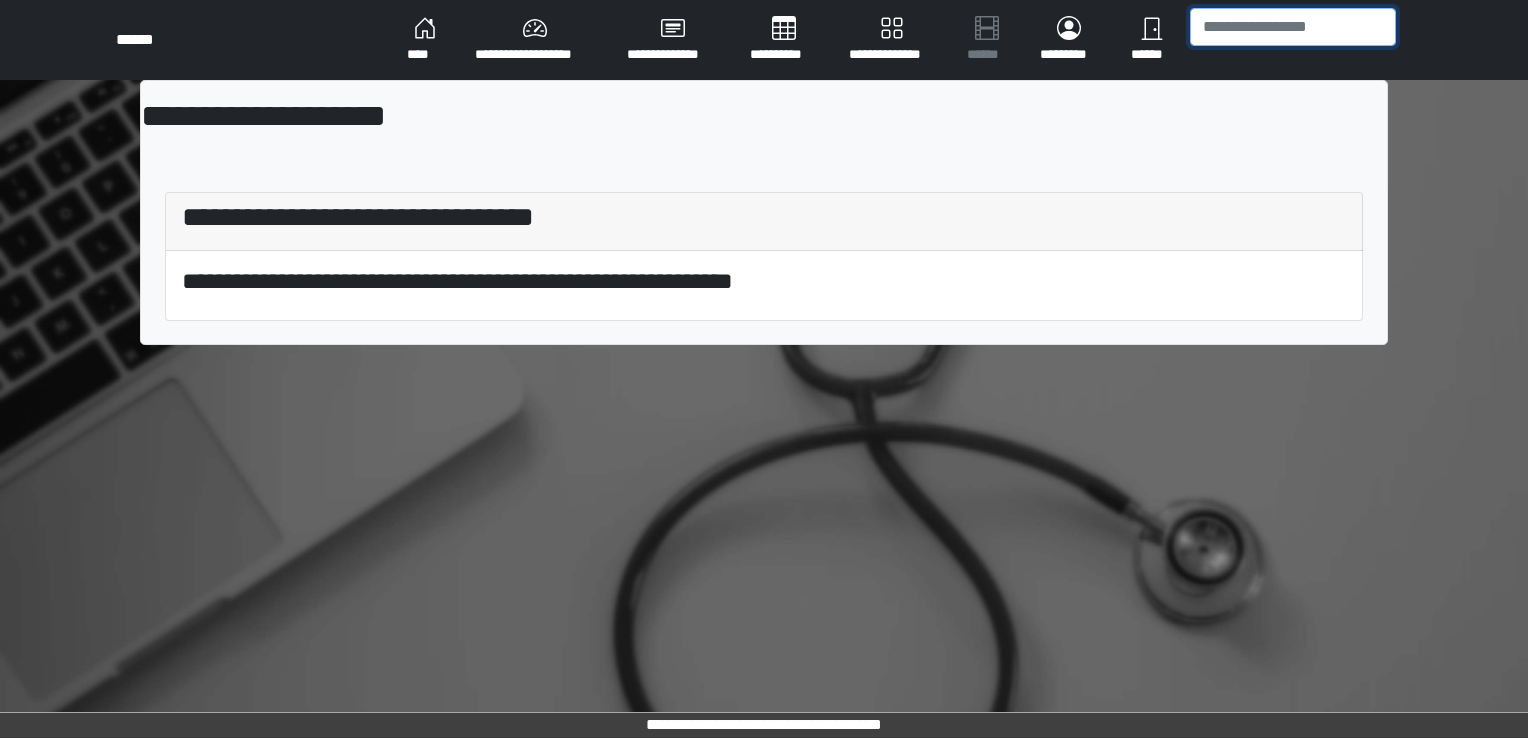 click at bounding box center (1293, 27) 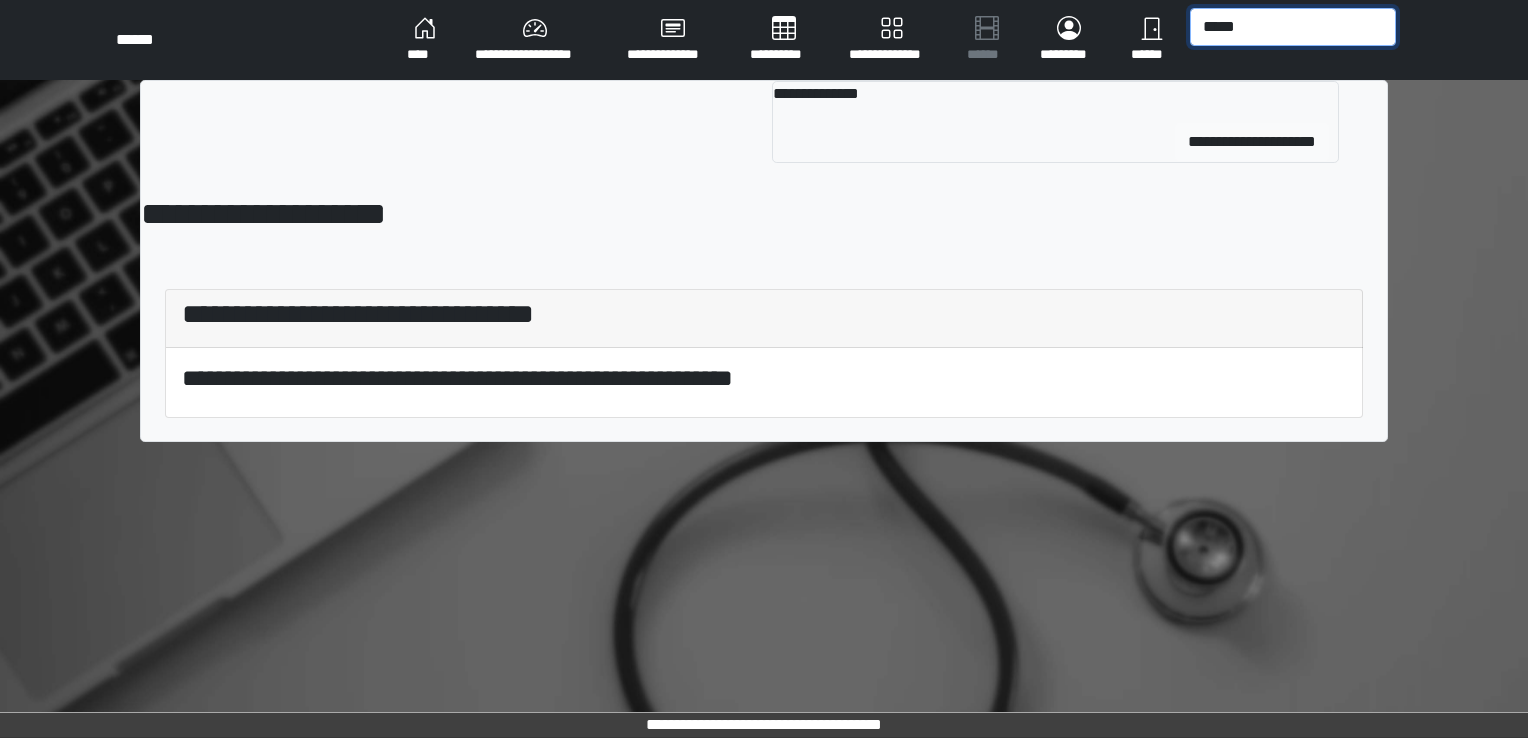 type on "*****" 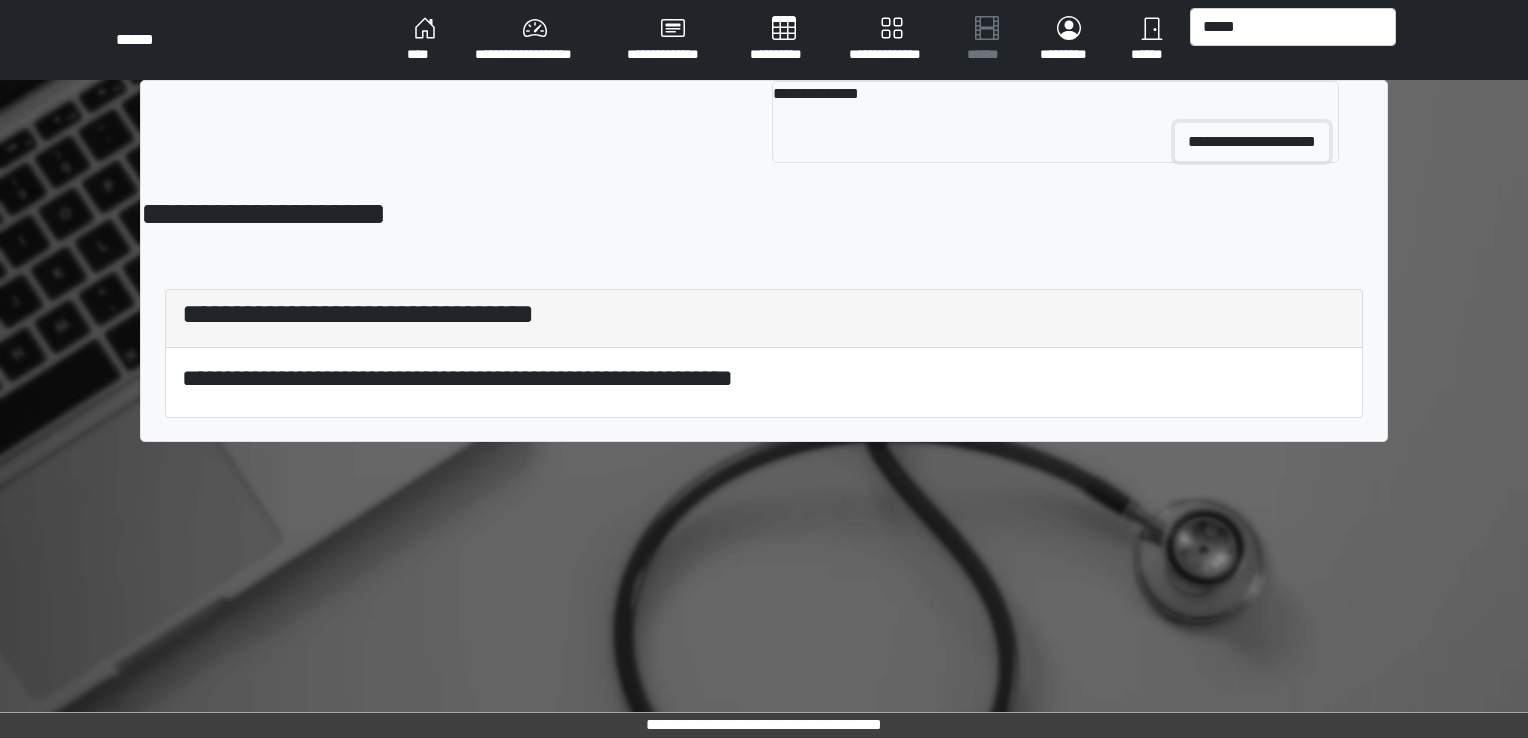 click on "**********" at bounding box center [1252, 142] 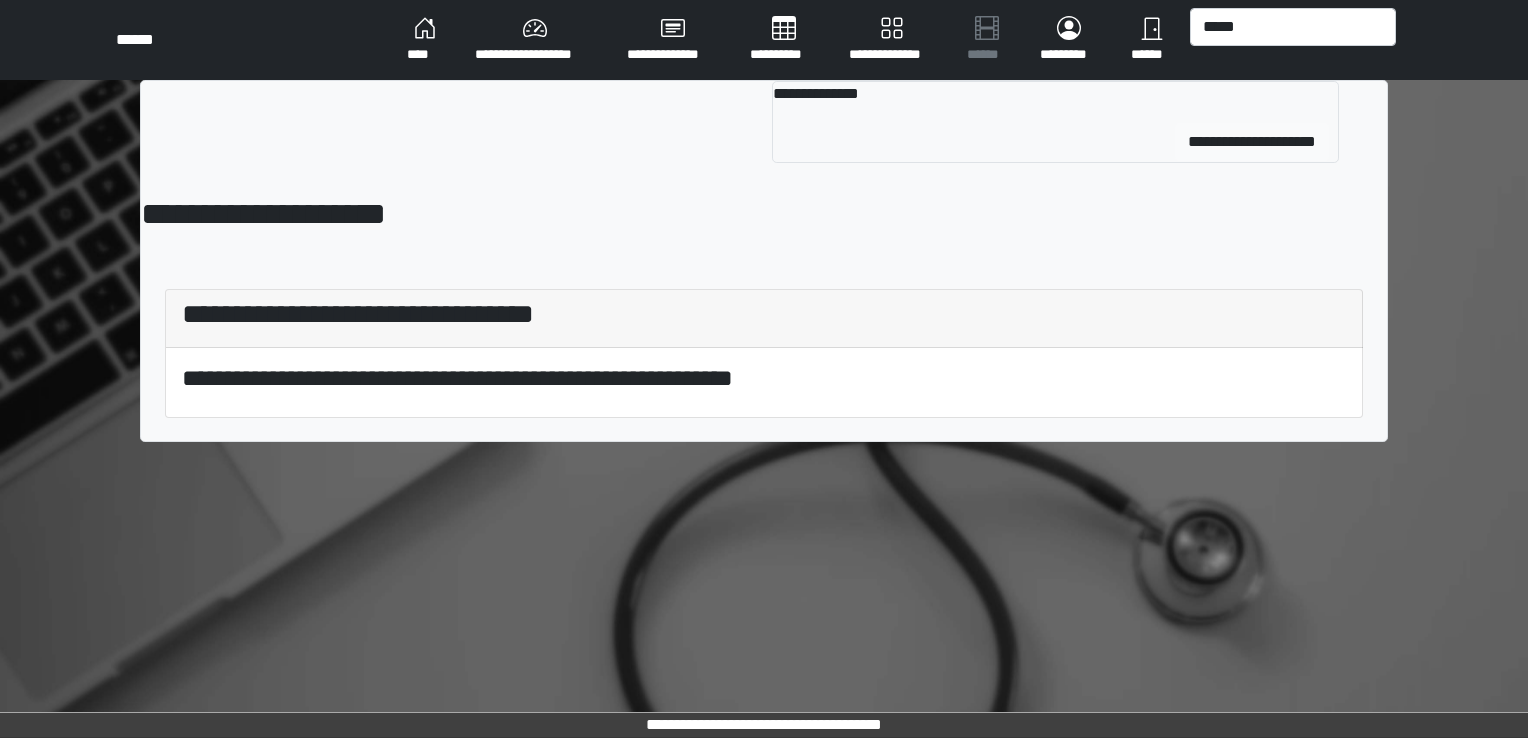 type 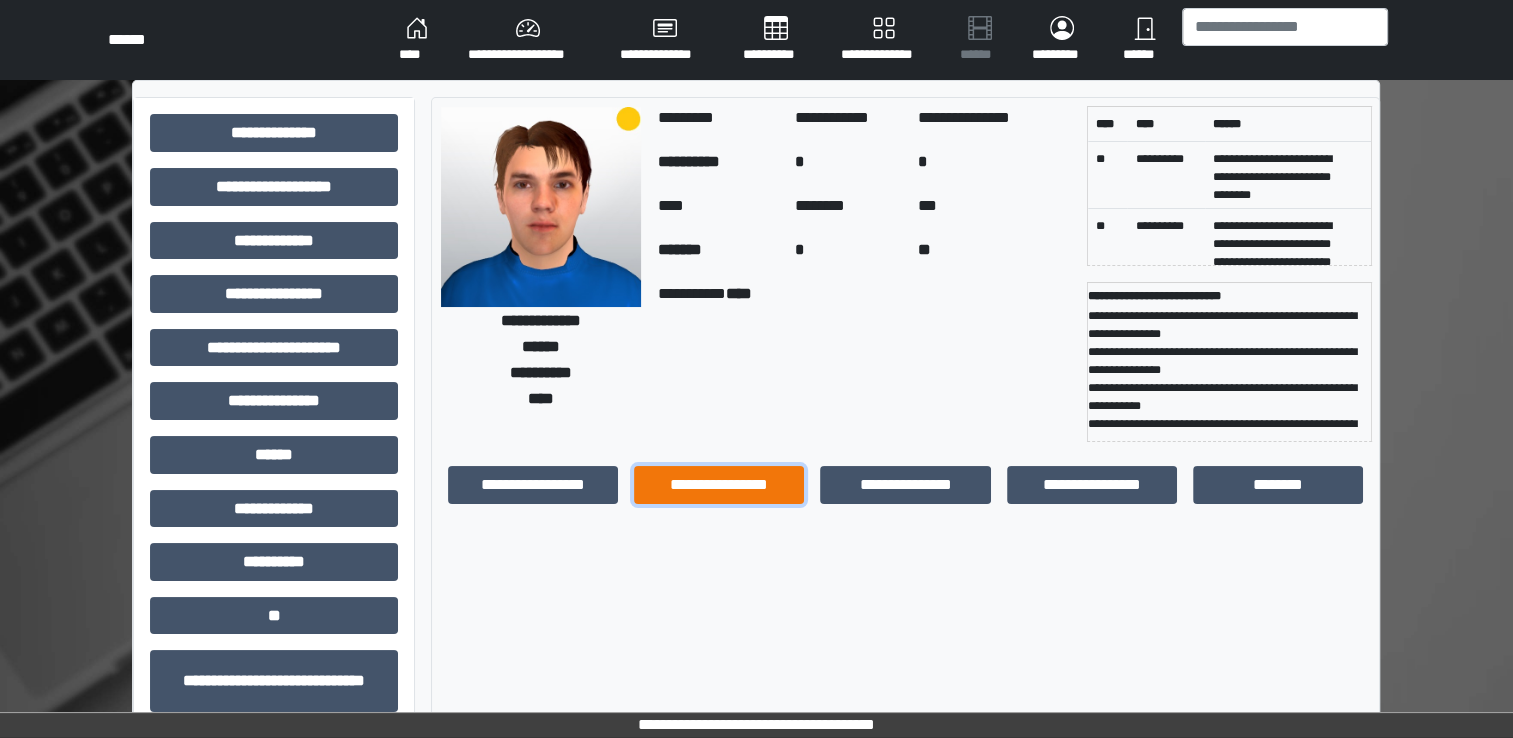 click on "**********" at bounding box center (719, 485) 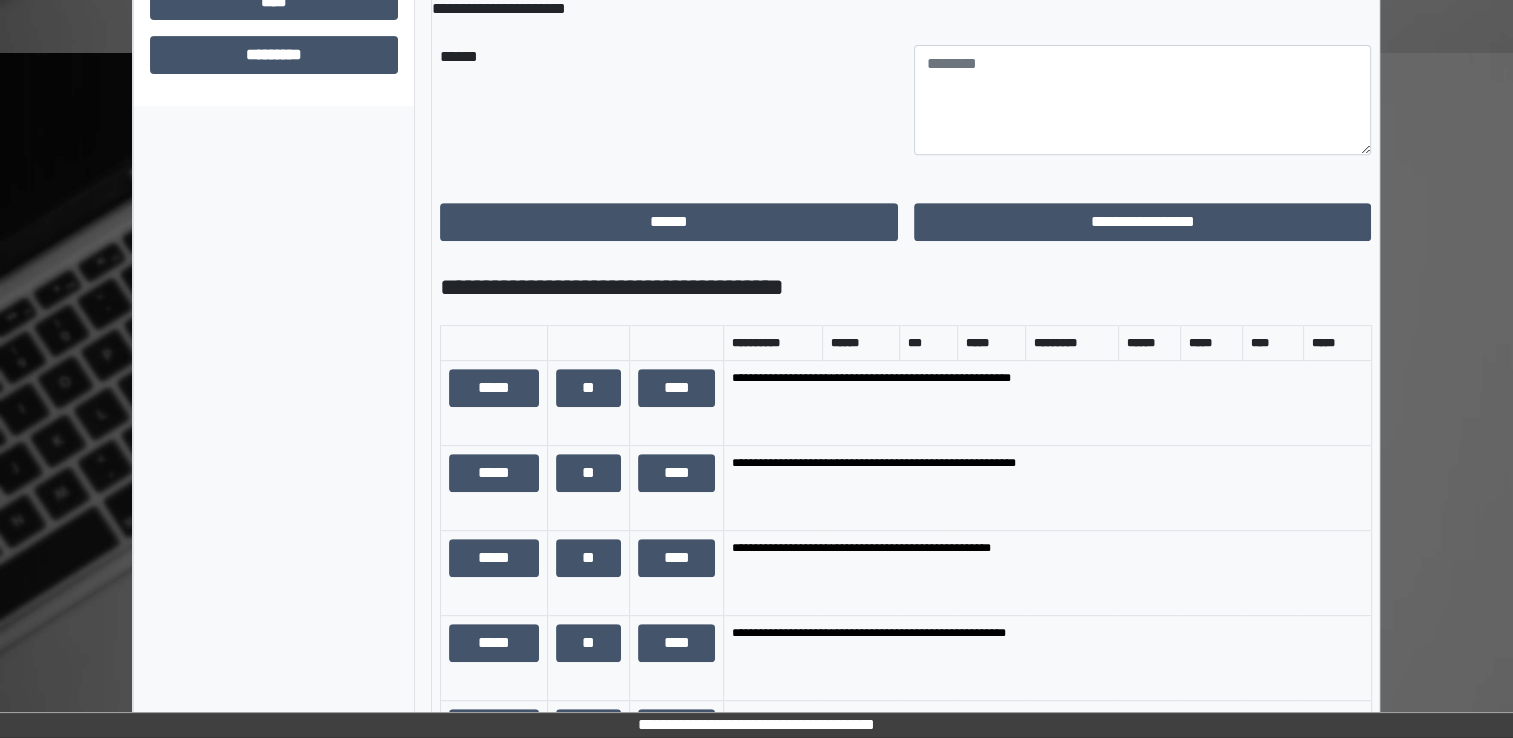 scroll, scrollTop: 800, scrollLeft: 0, axis: vertical 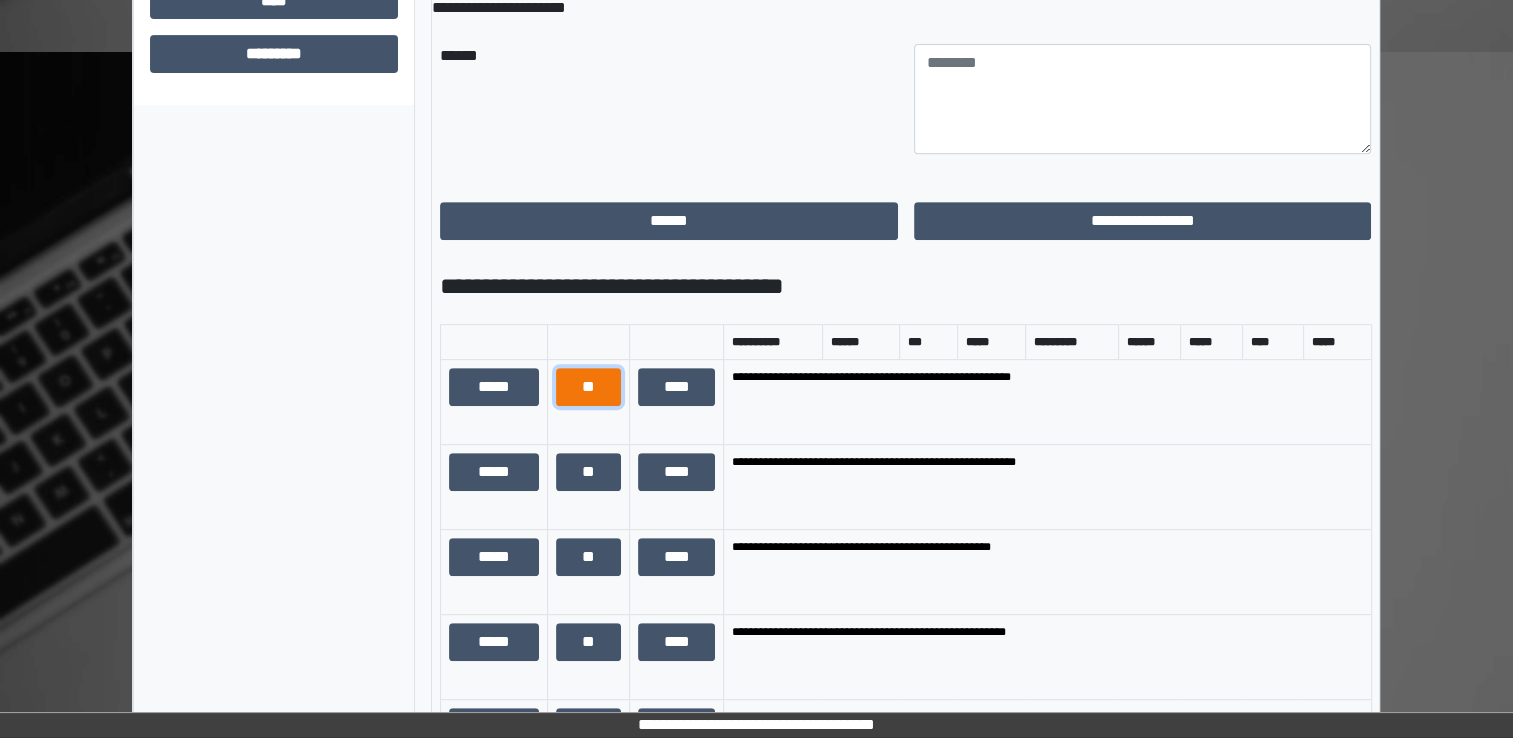 click on "**" at bounding box center [588, 387] 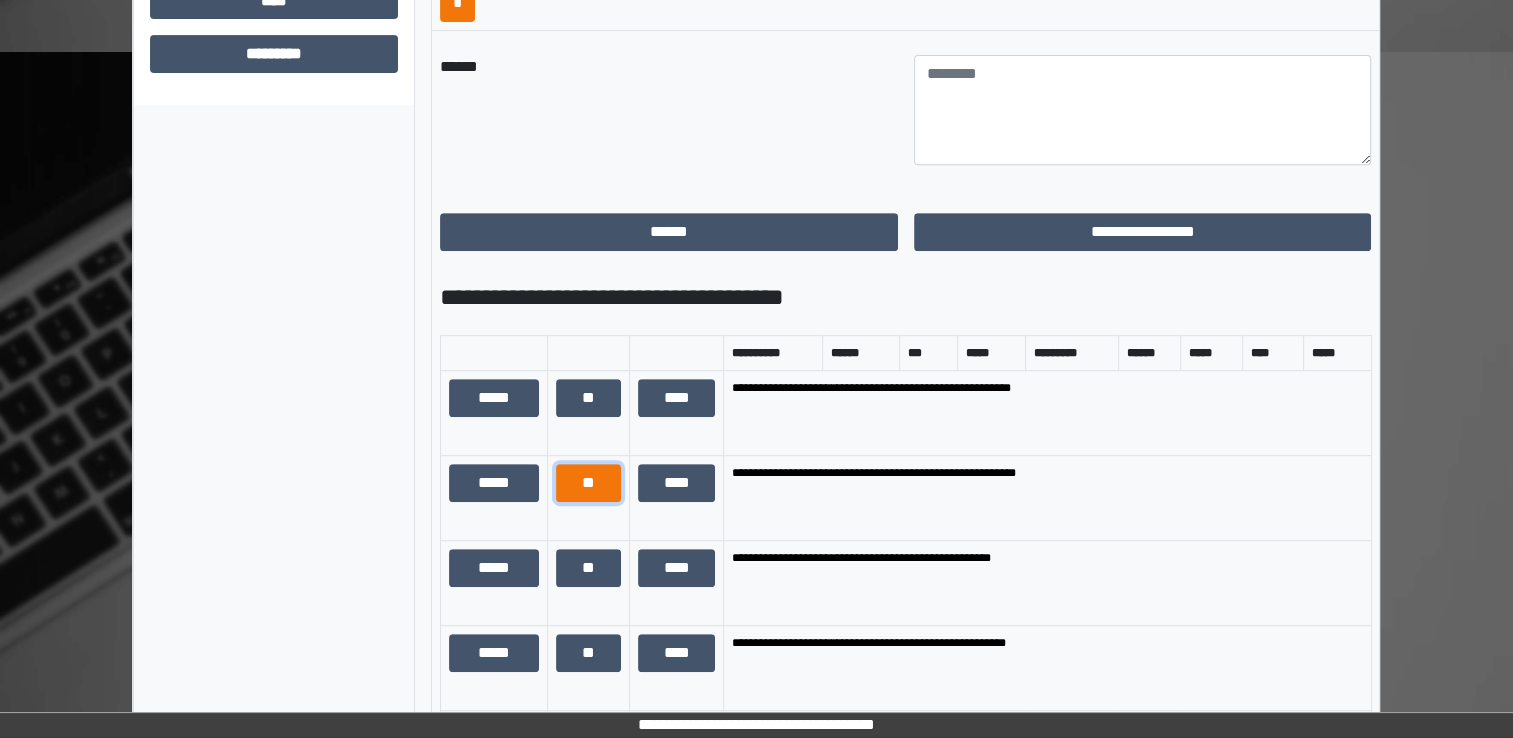 click on "**" at bounding box center [588, 483] 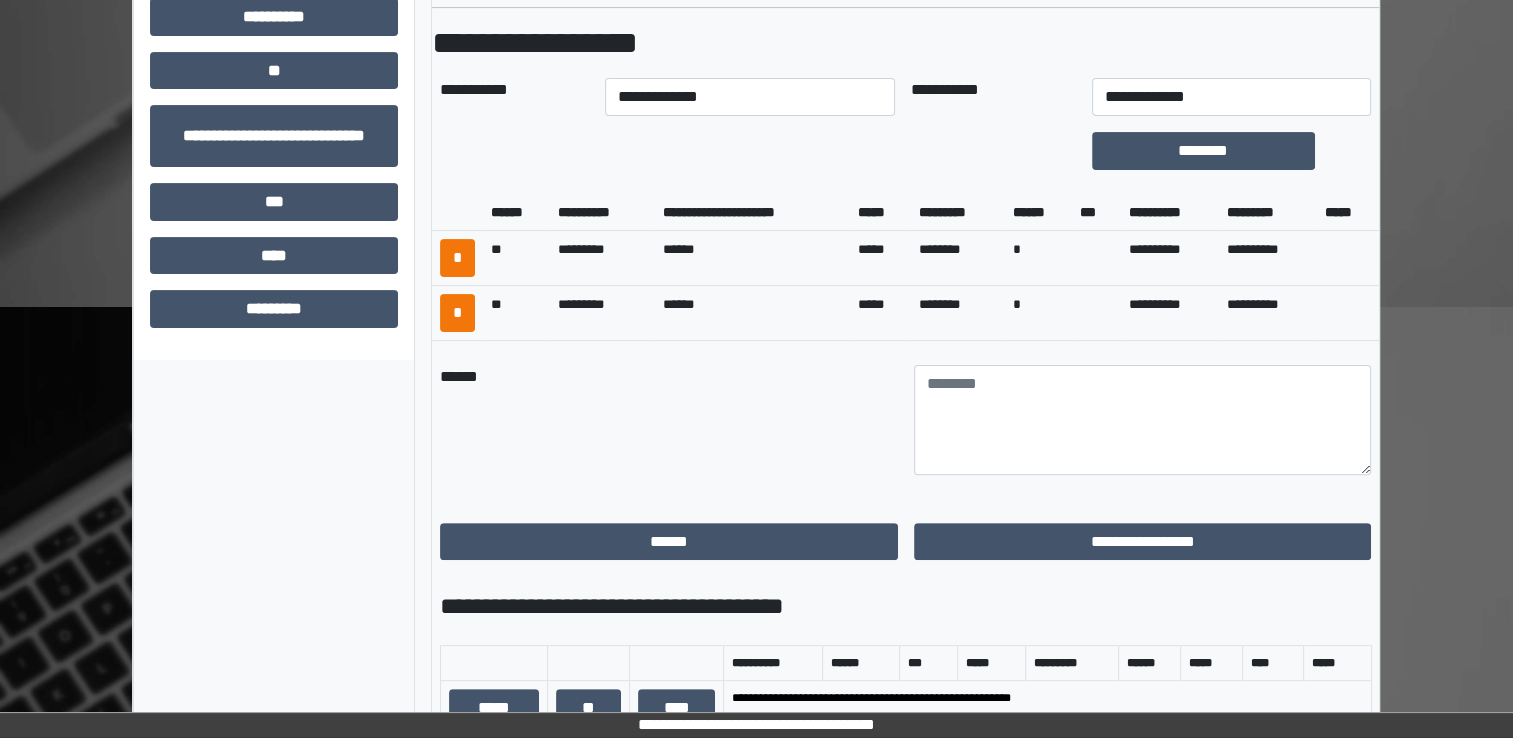 scroll, scrollTop: 400, scrollLeft: 0, axis: vertical 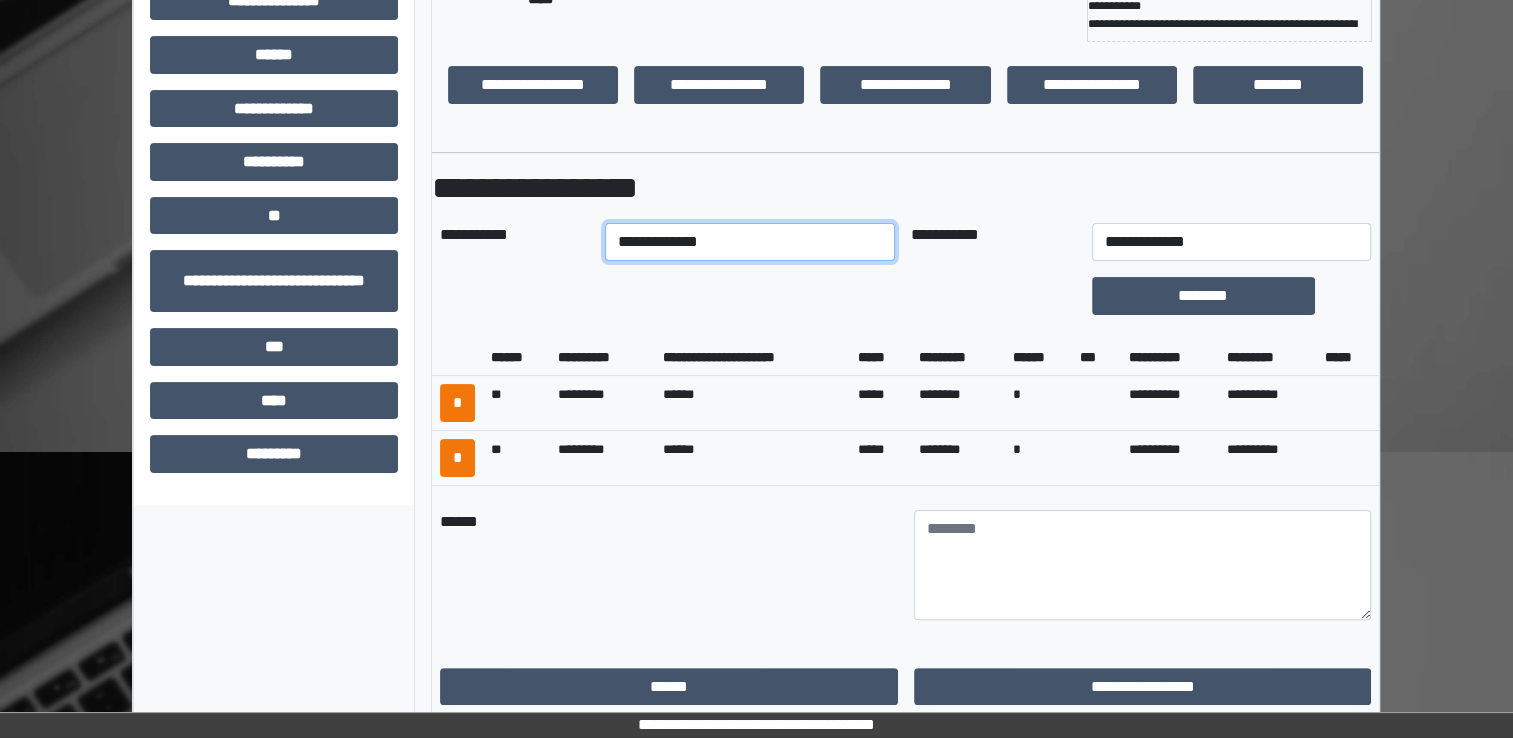 click on "**********" at bounding box center [750, 242] 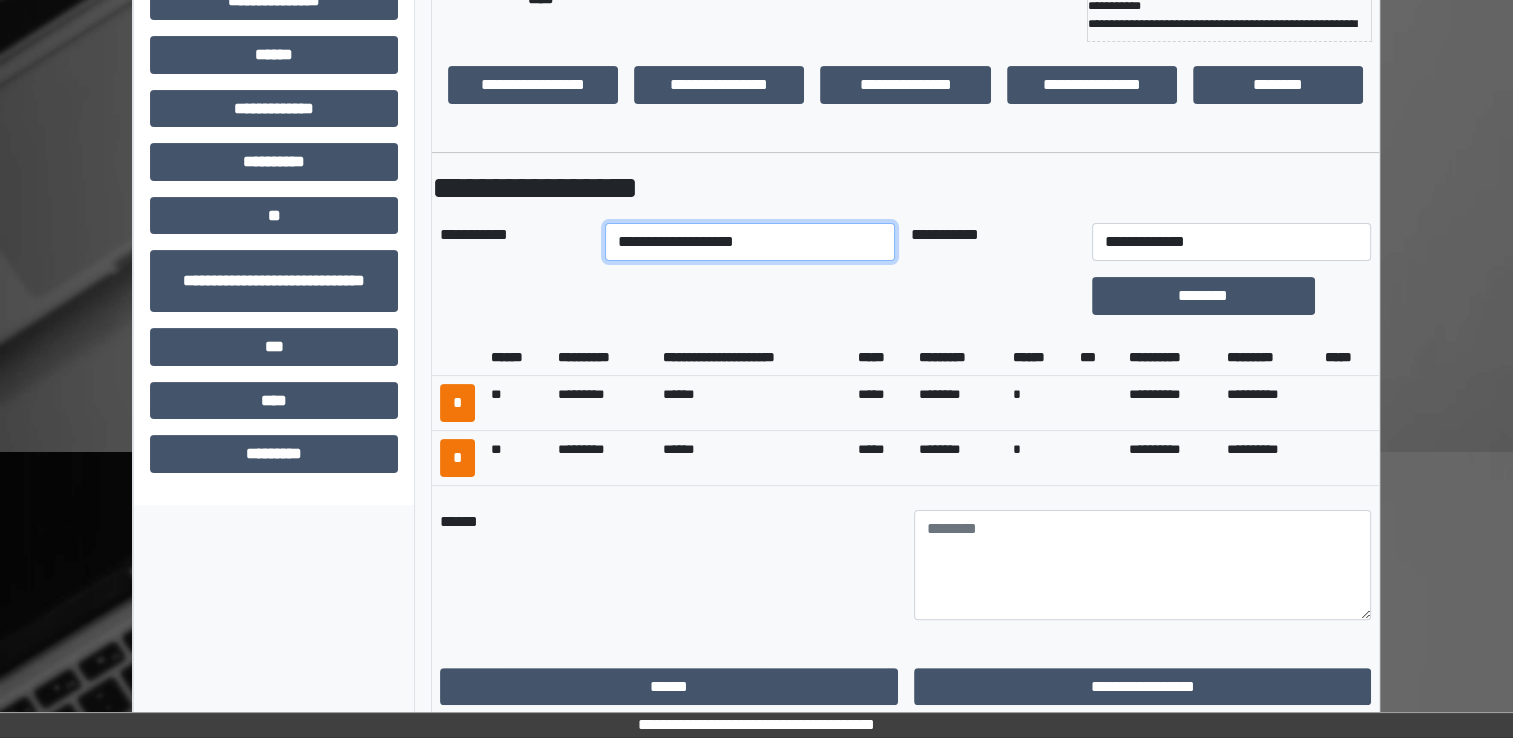 click on "**********" at bounding box center [750, 242] 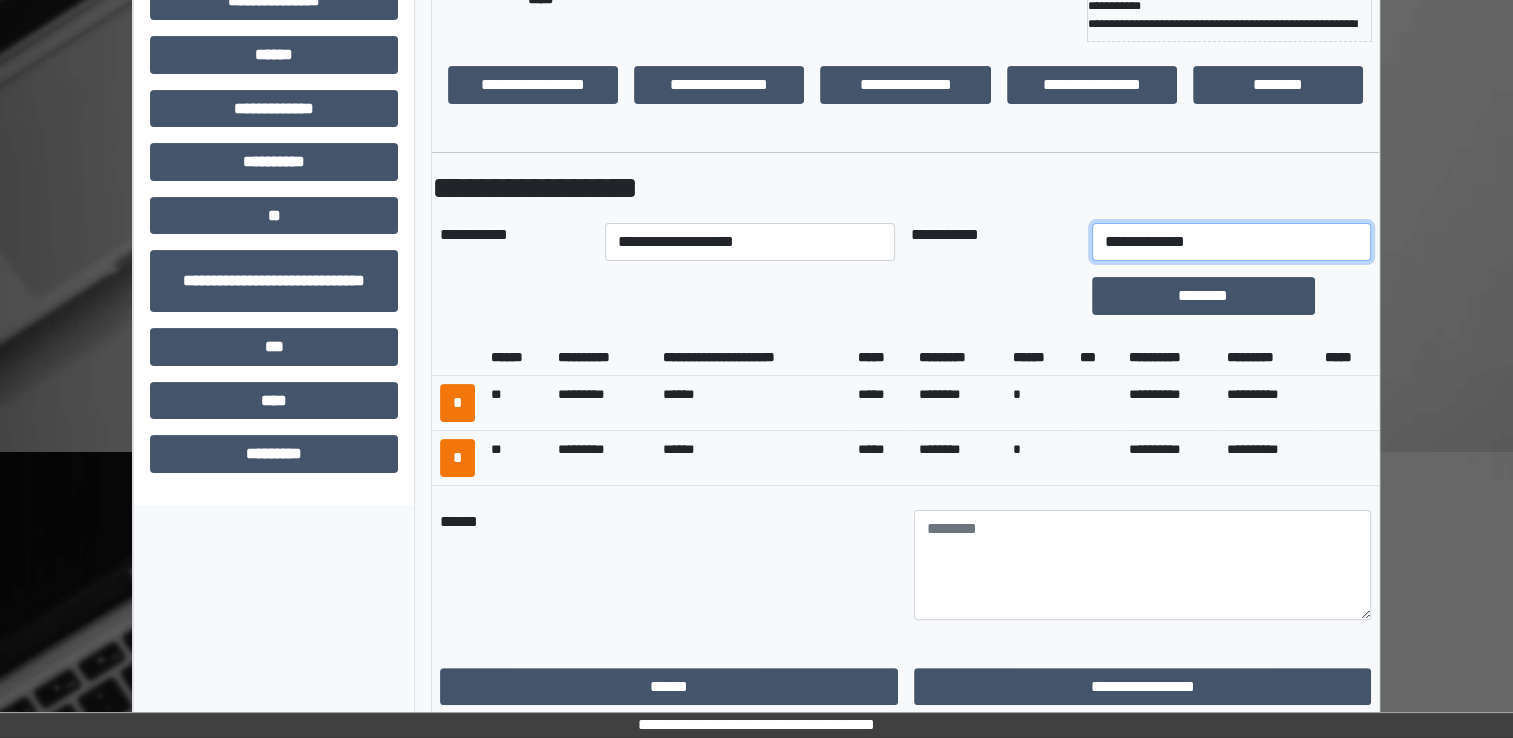 click on "**********" at bounding box center [1231, 242] 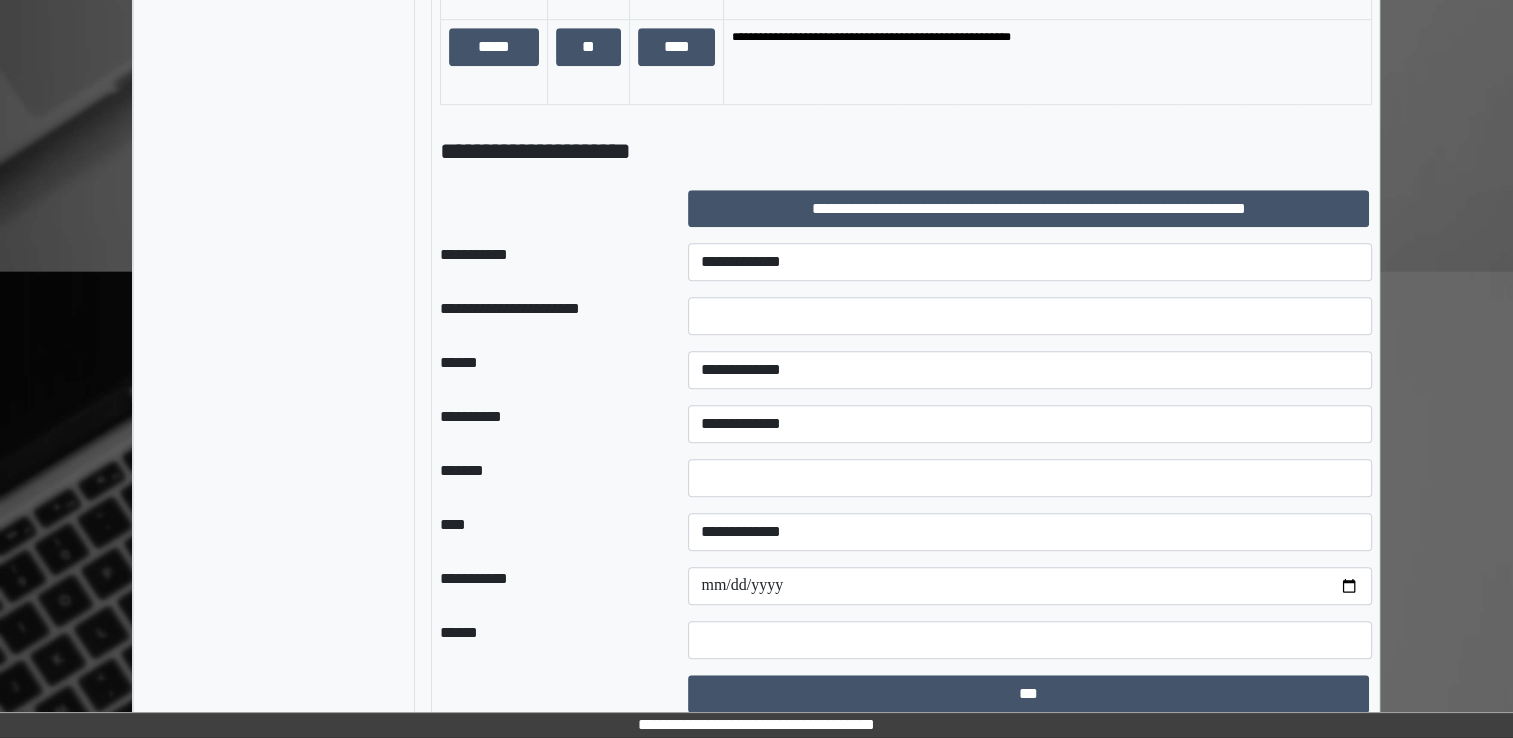 scroll, scrollTop: 1556, scrollLeft: 0, axis: vertical 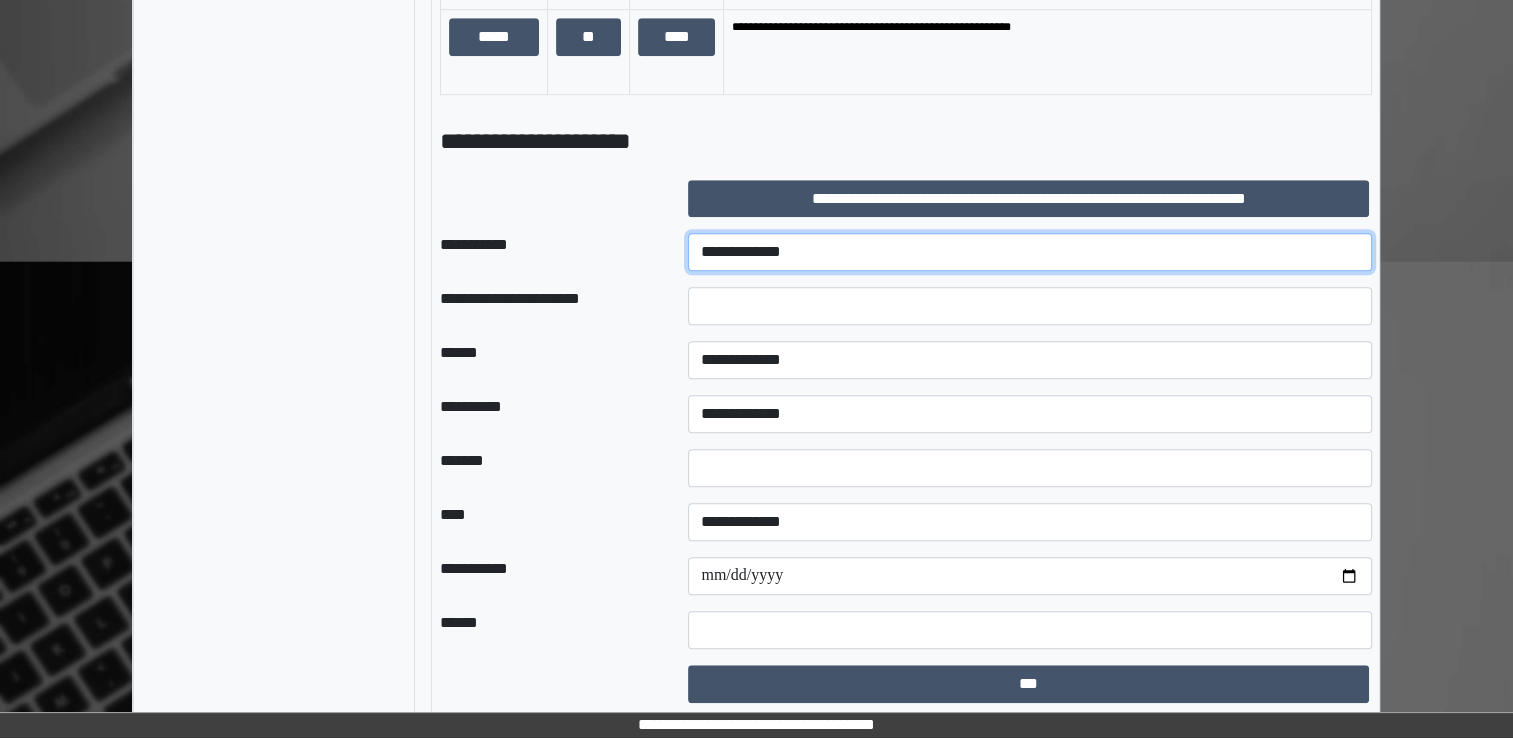 click on "**********" at bounding box center (1030, 252) 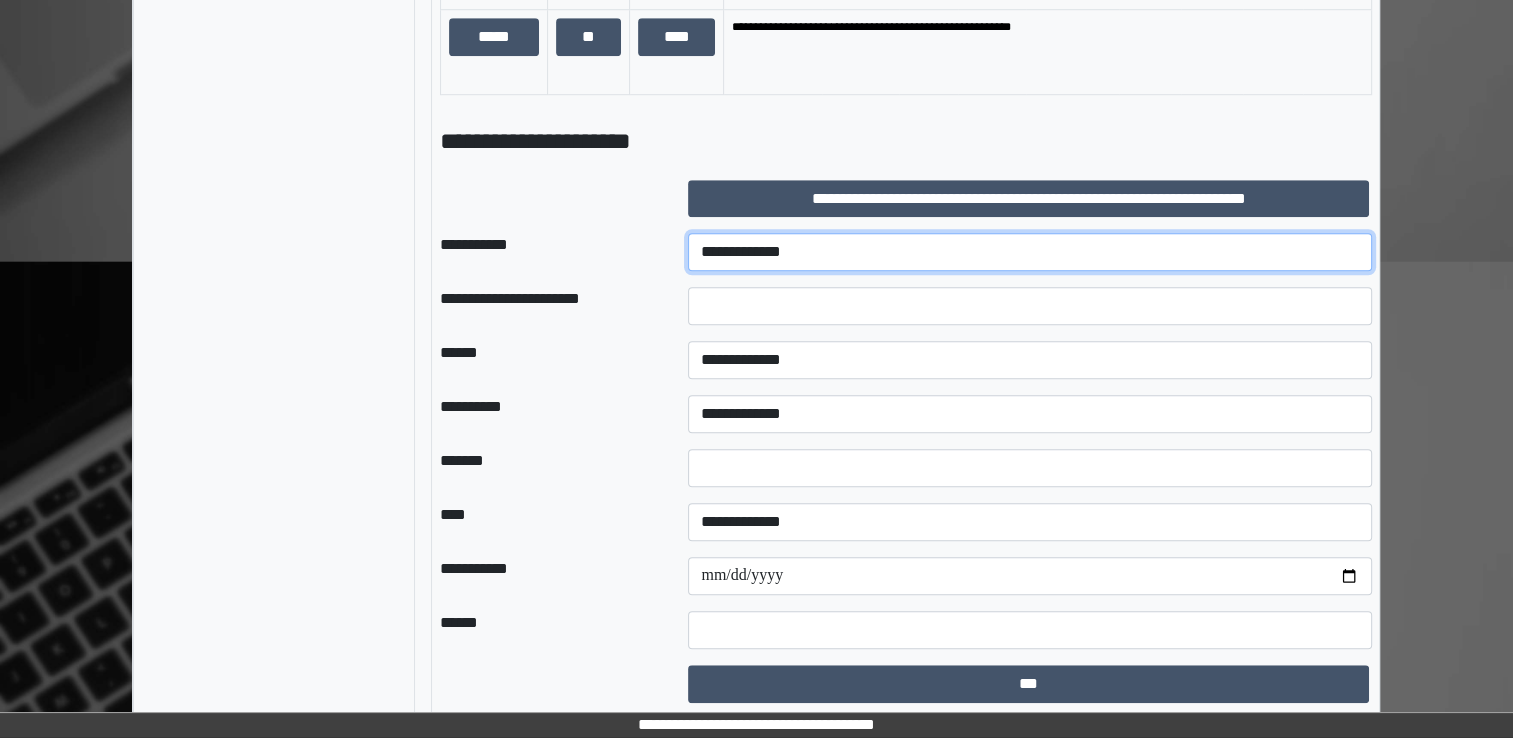select on "***" 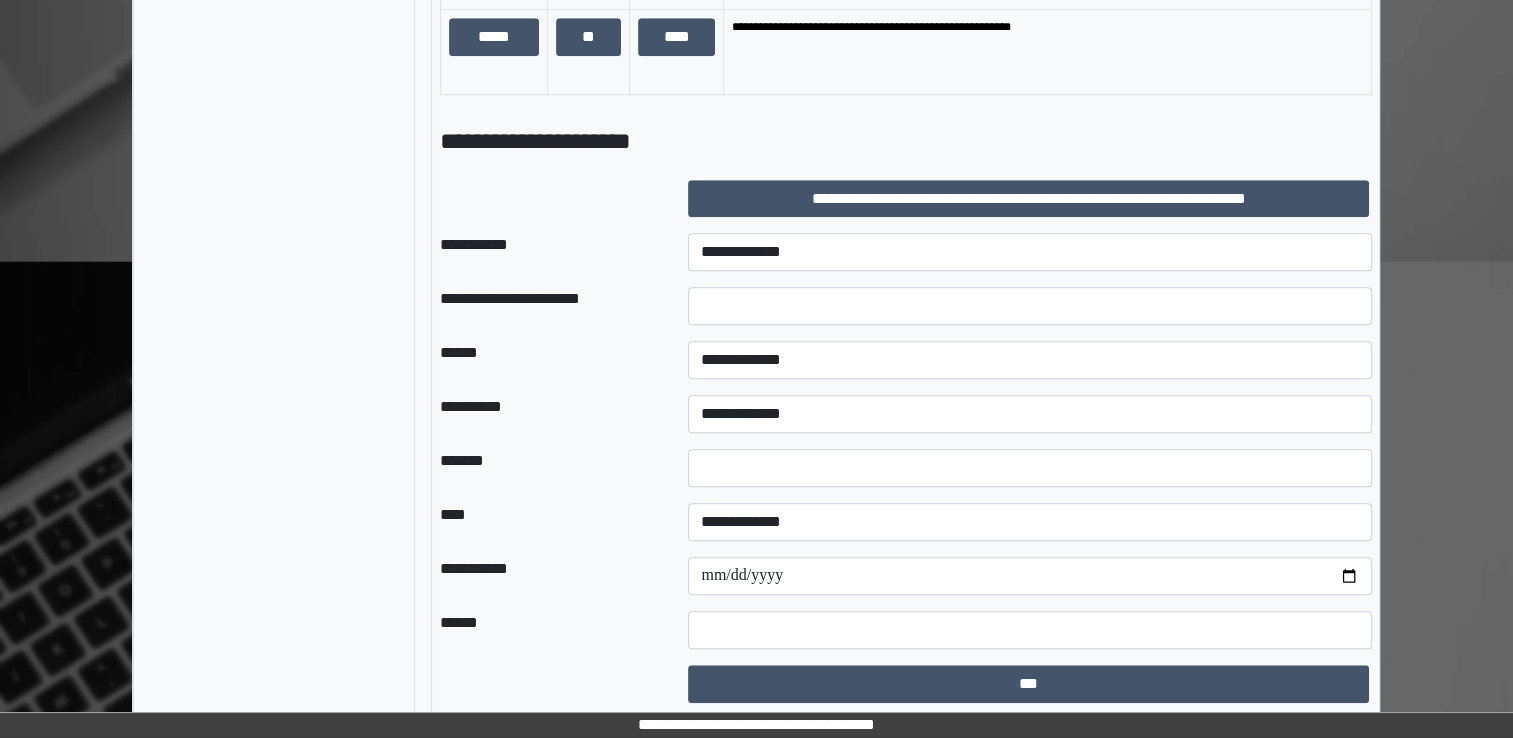 click on "**********" at bounding box center (906, 145) 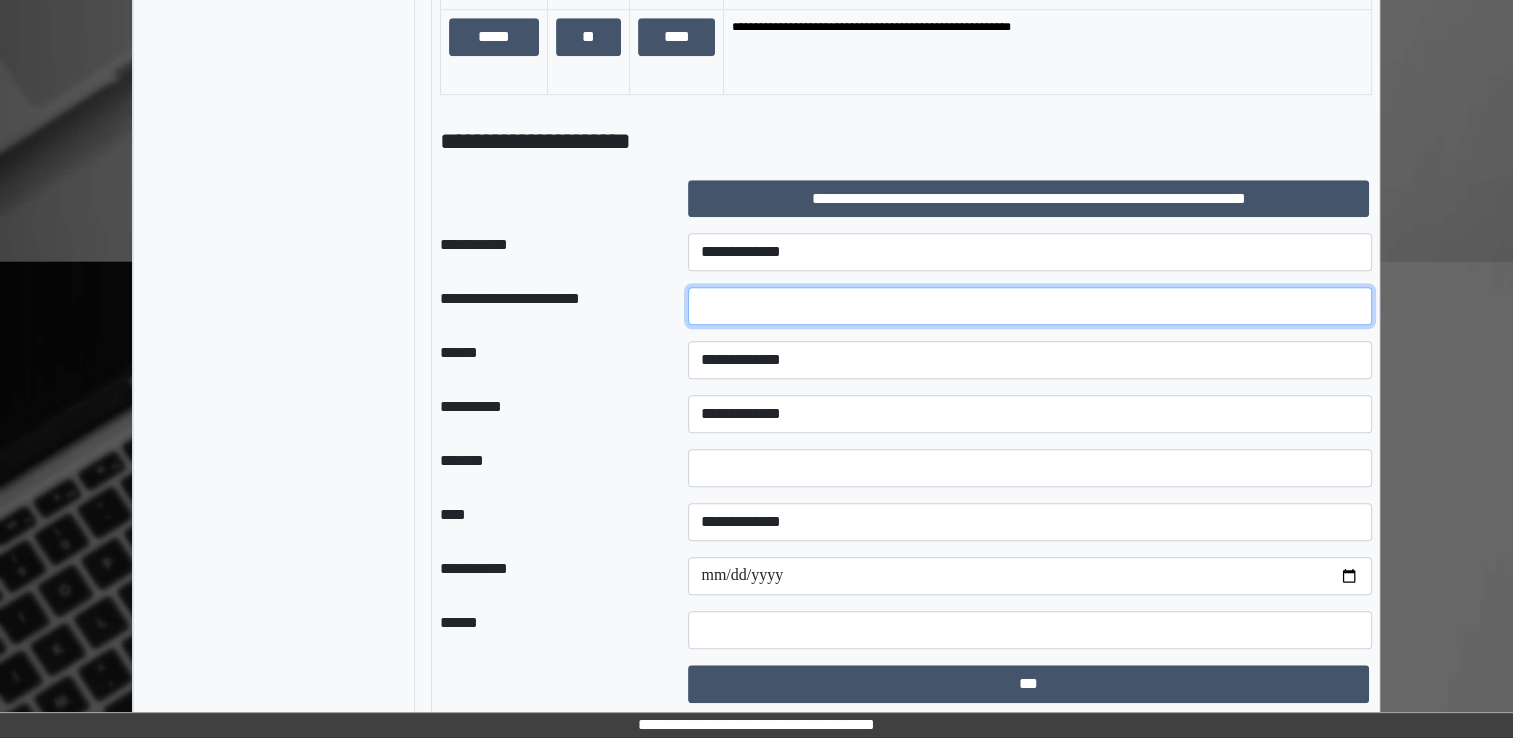 click at bounding box center (1030, 306) 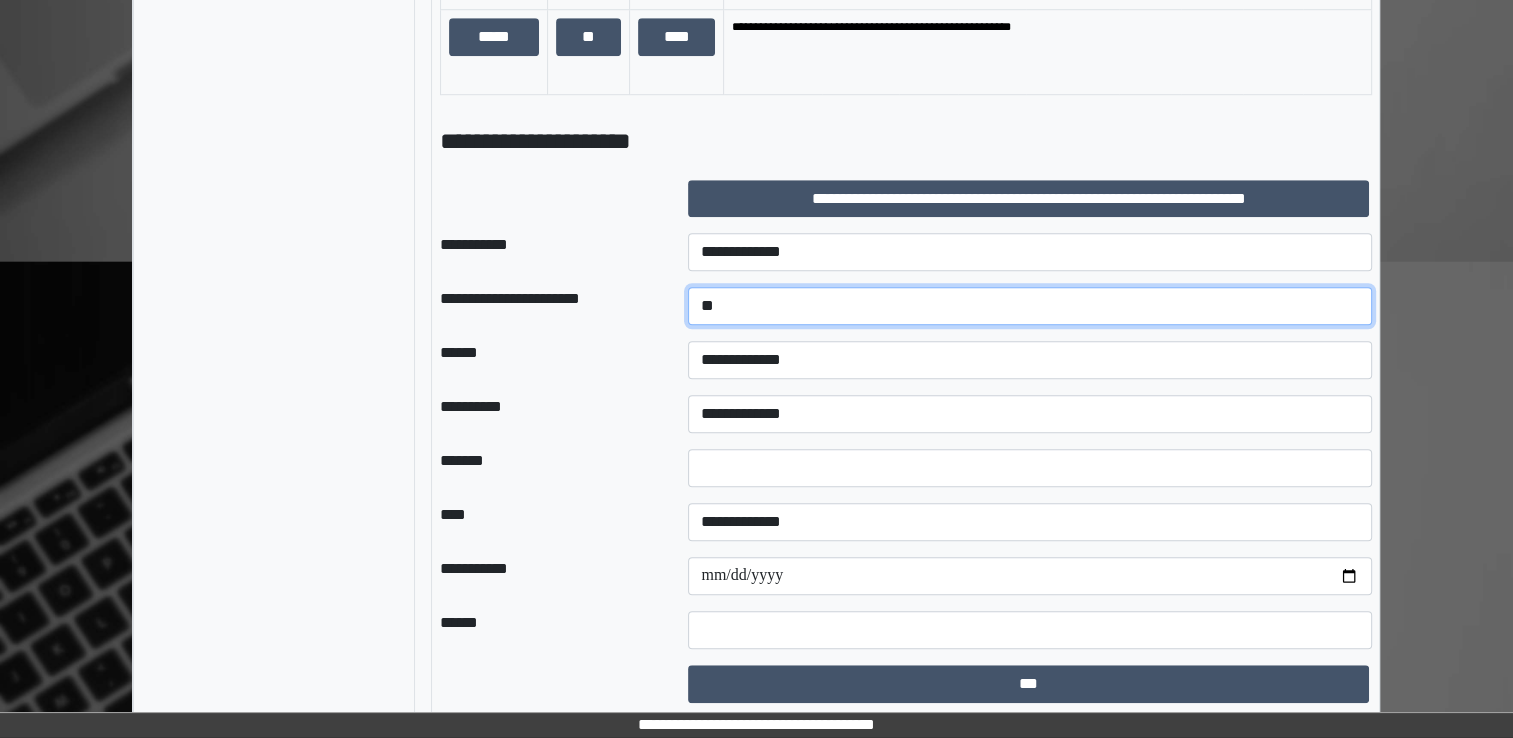 type on "*****" 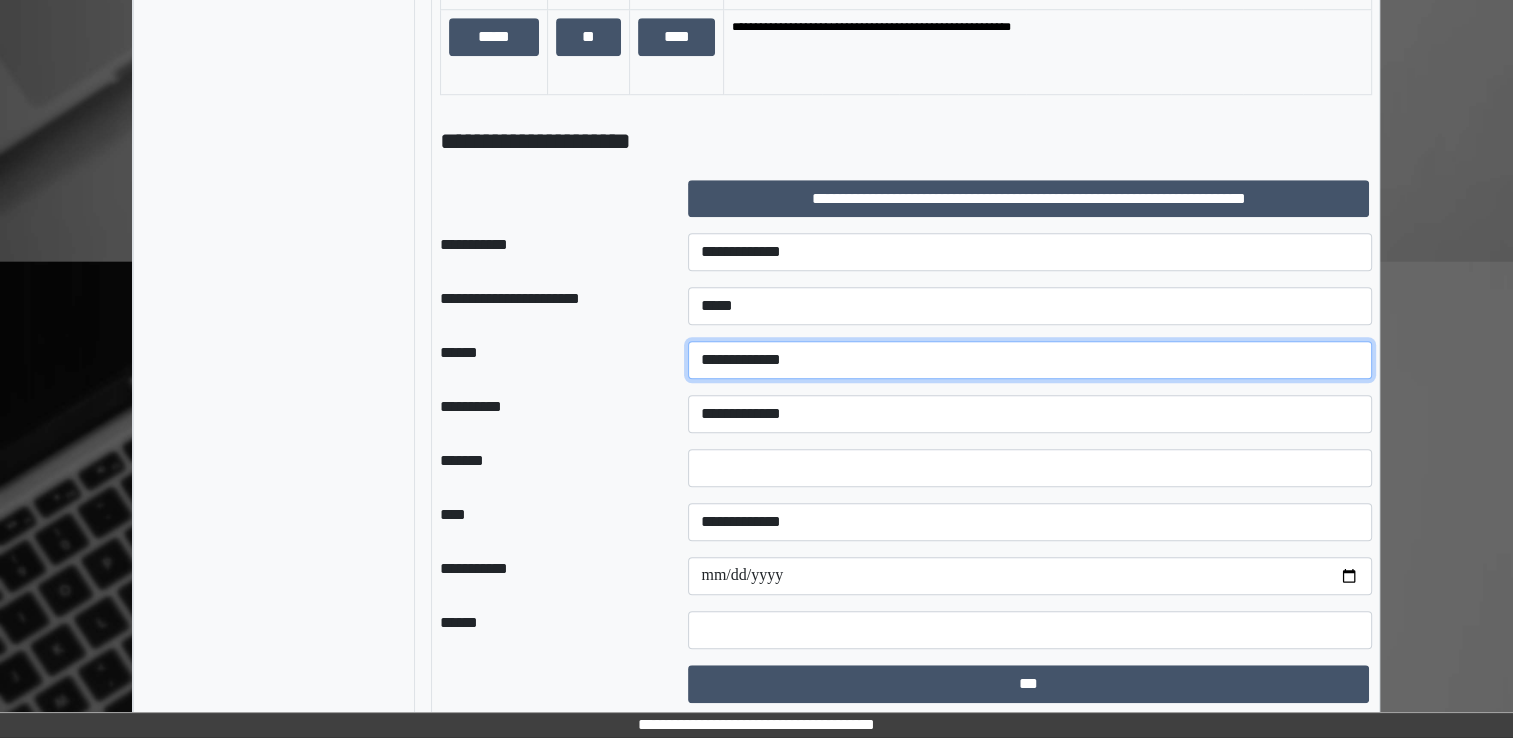 click on "**********" at bounding box center [1030, 360] 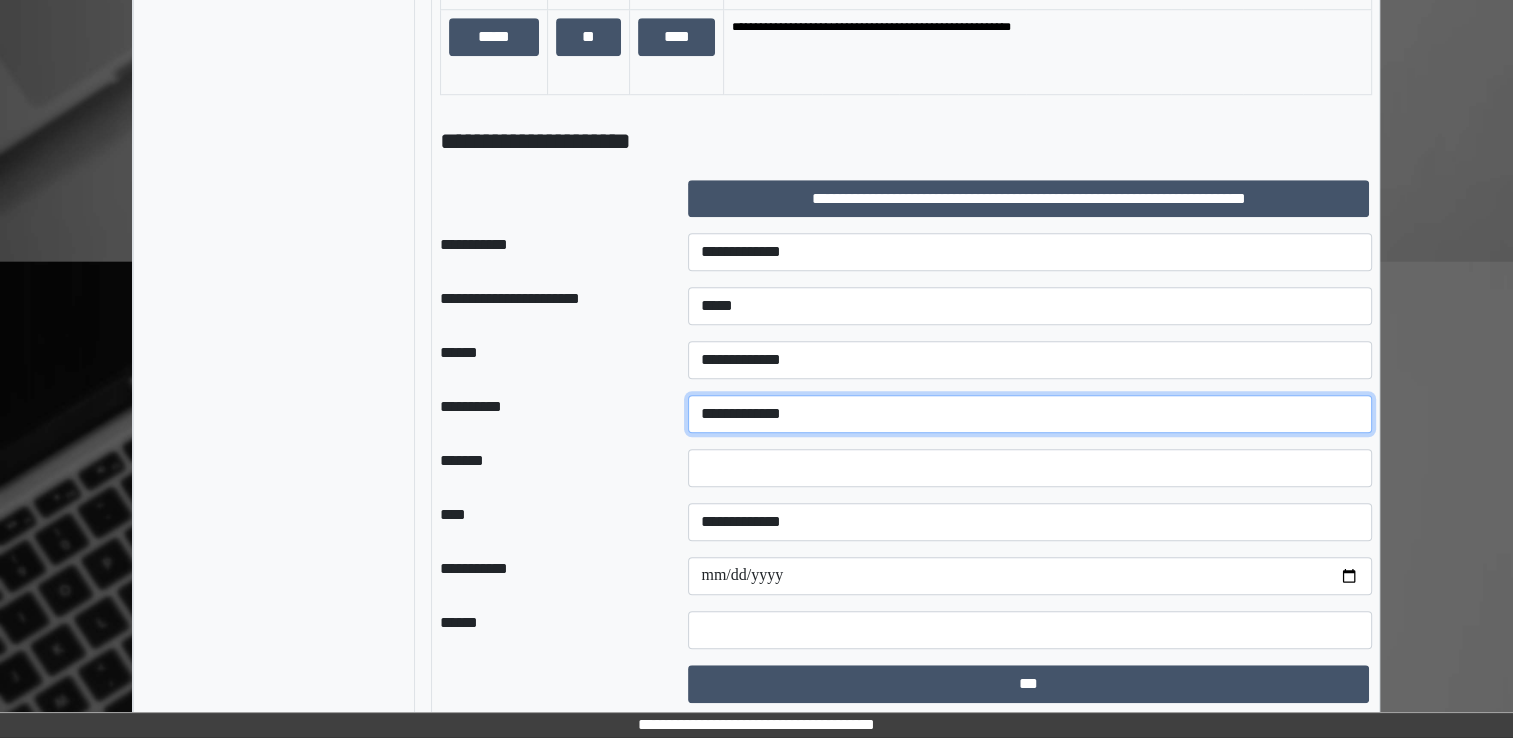 click on "**********" at bounding box center [1030, 414] 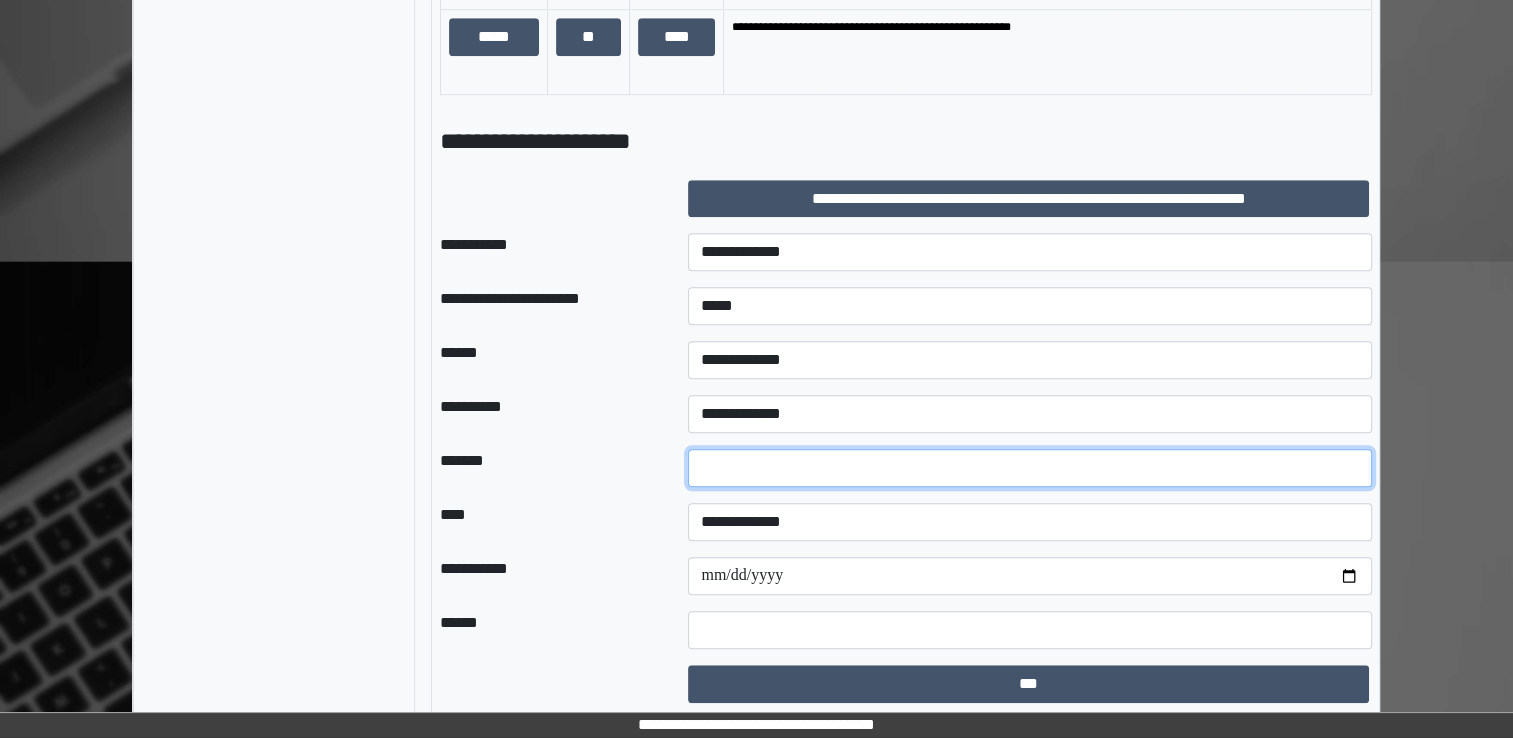 click at bounding box center [1030, 468] 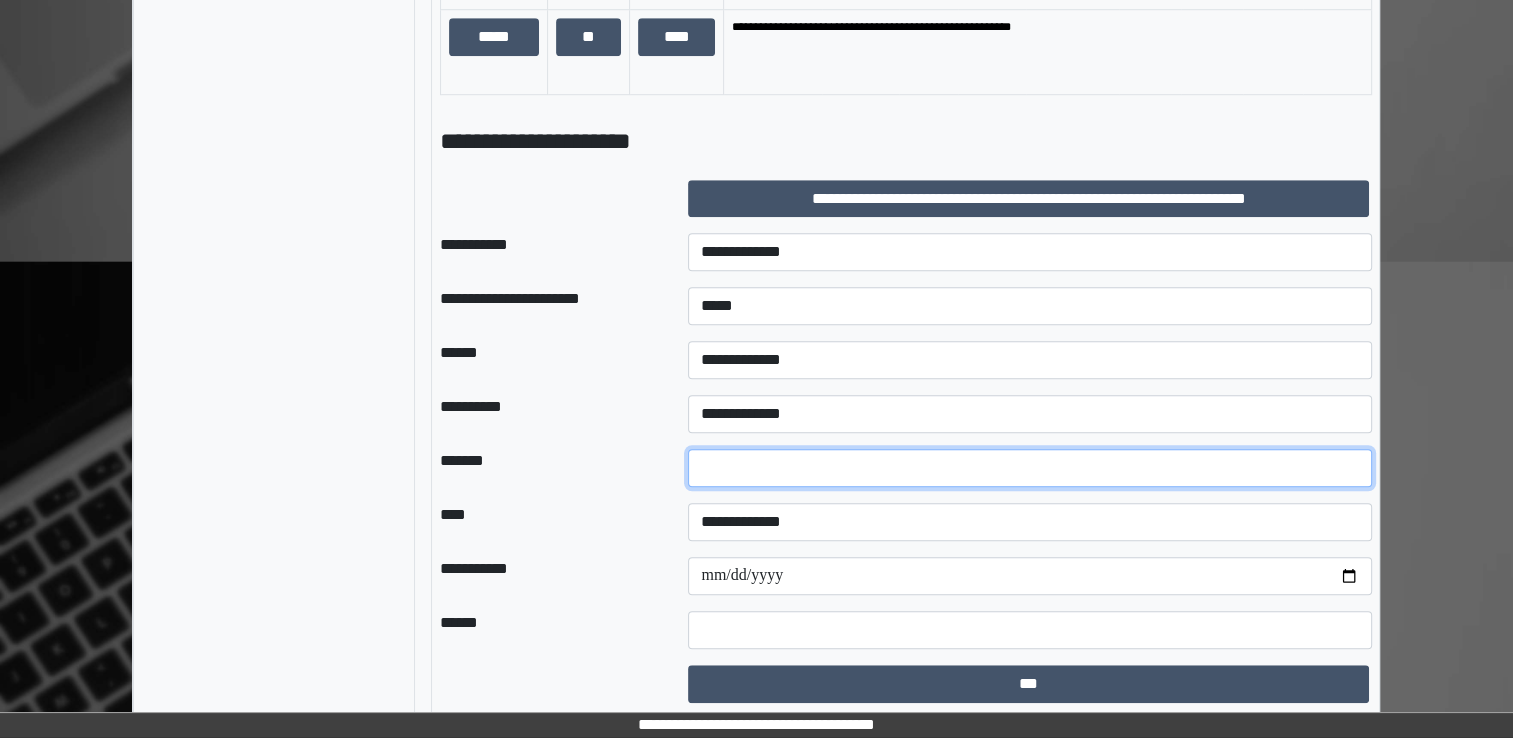 type on "*" 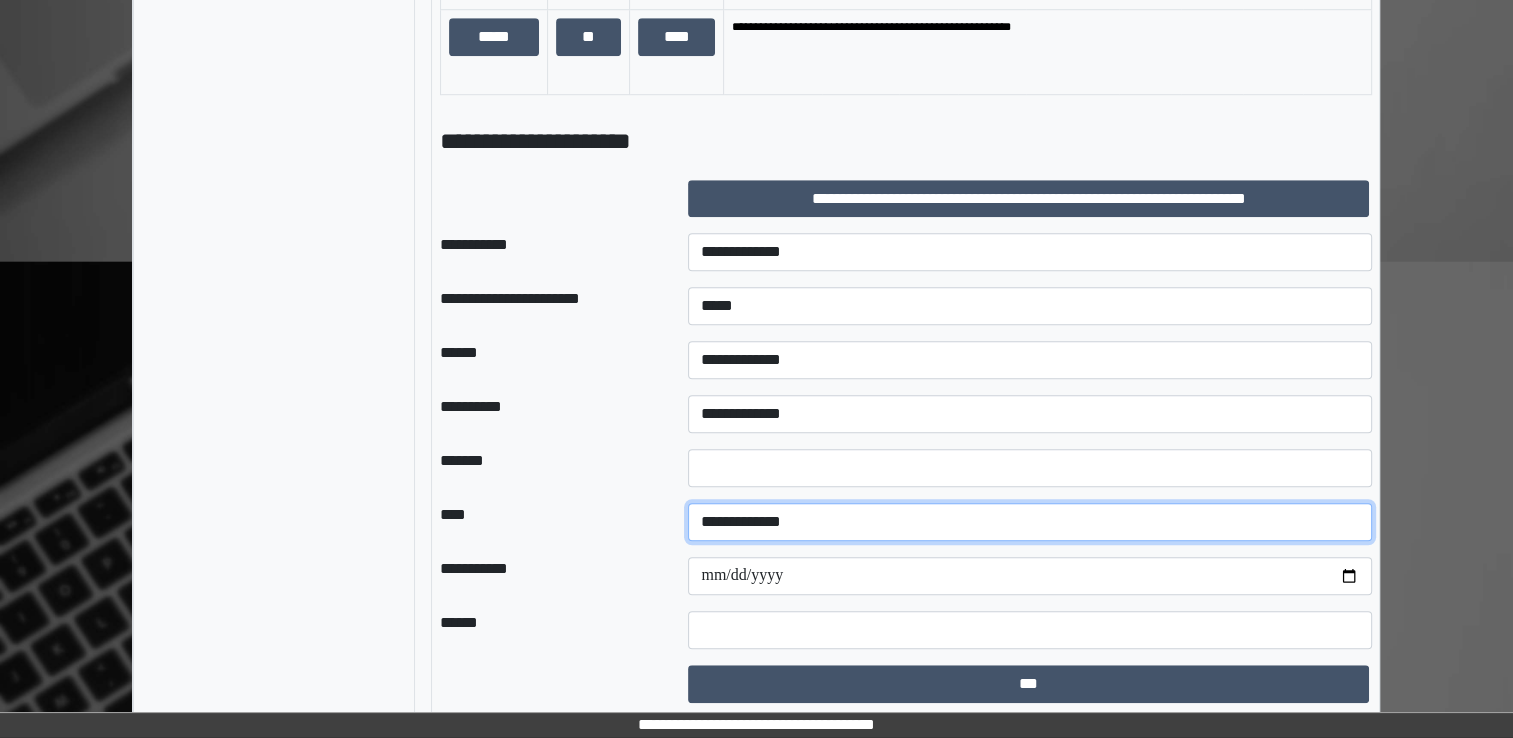 click on "**********" at bounding box center (1030, 522) 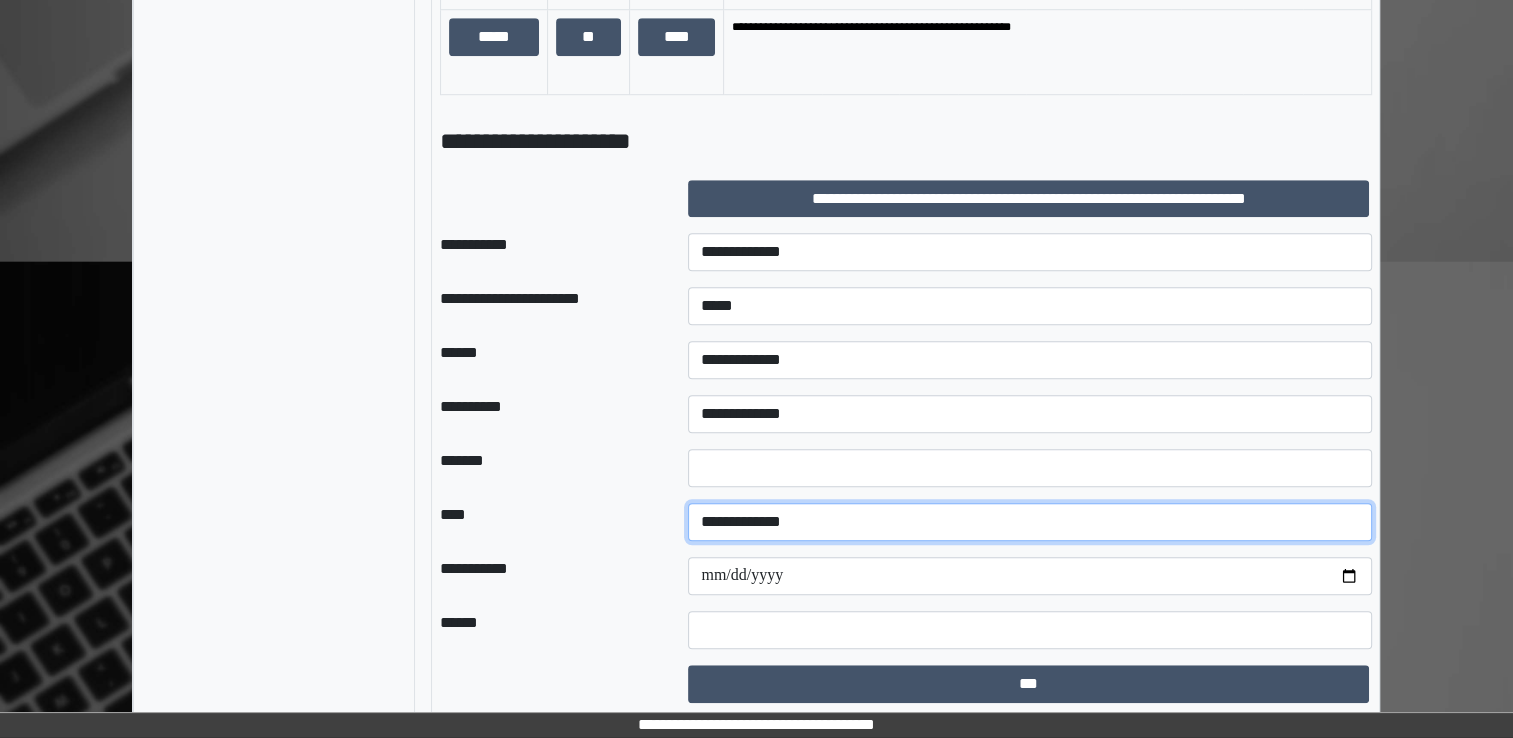 select on "*" 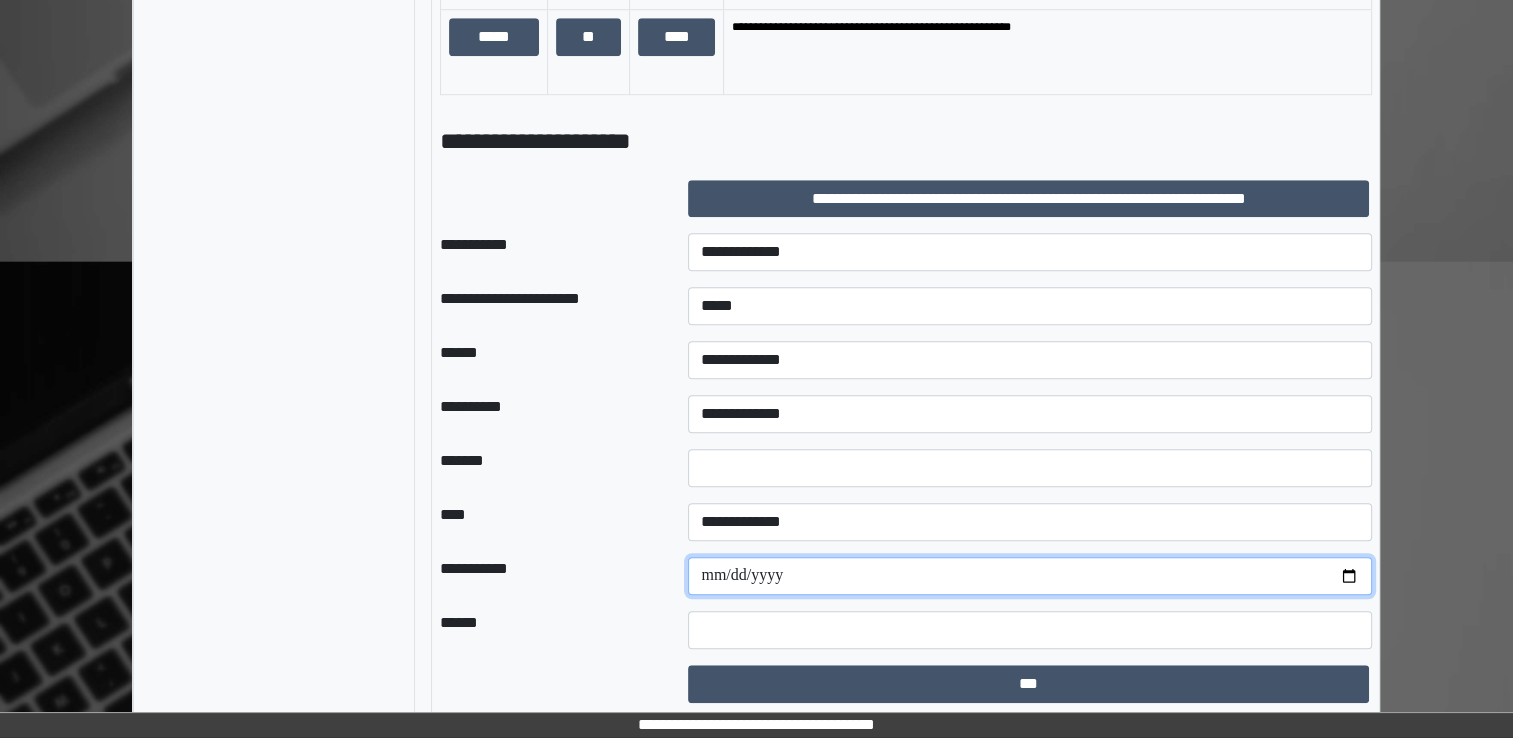 click at bounding box center (1030, 576) 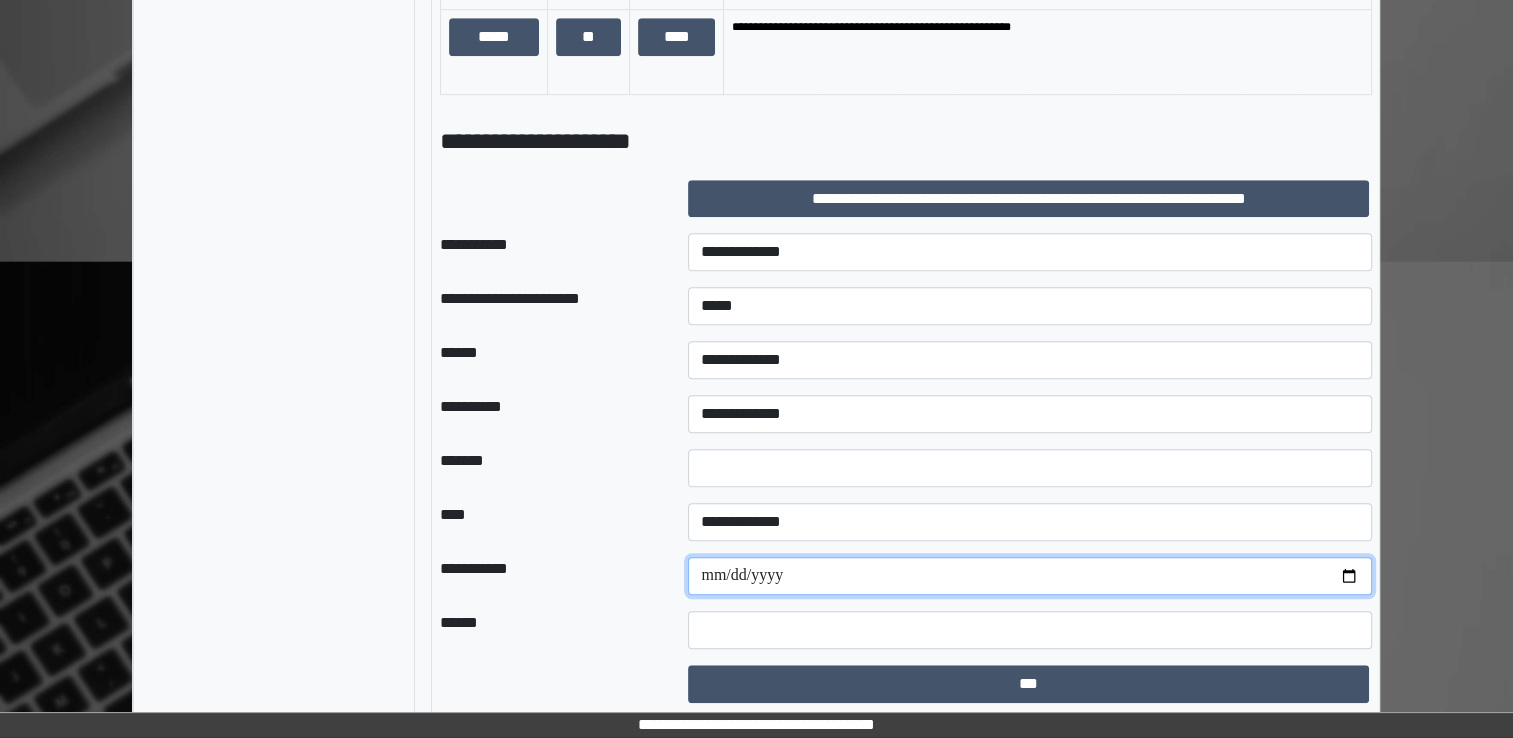 type on "**********" 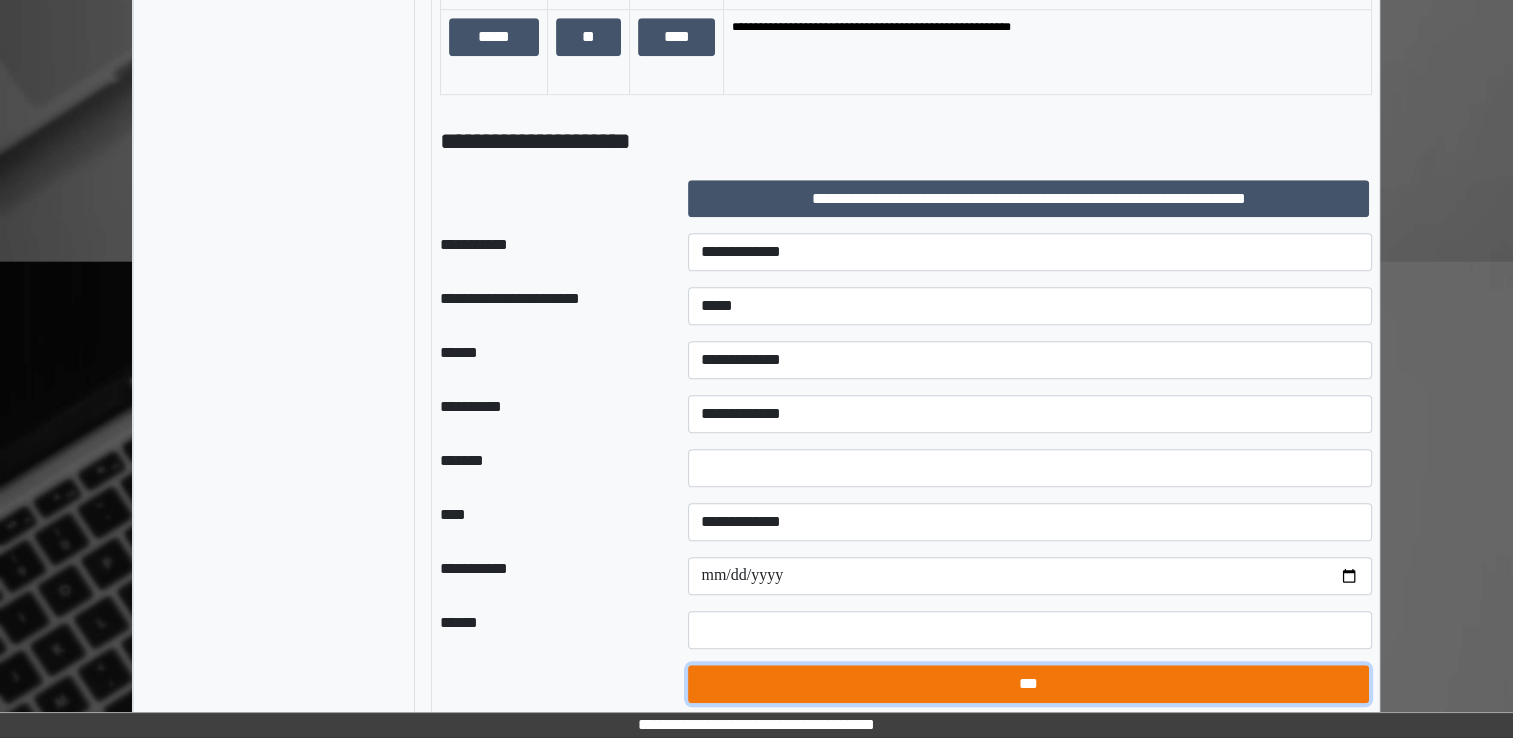 click on "***" at bounding box center [1028, 684] 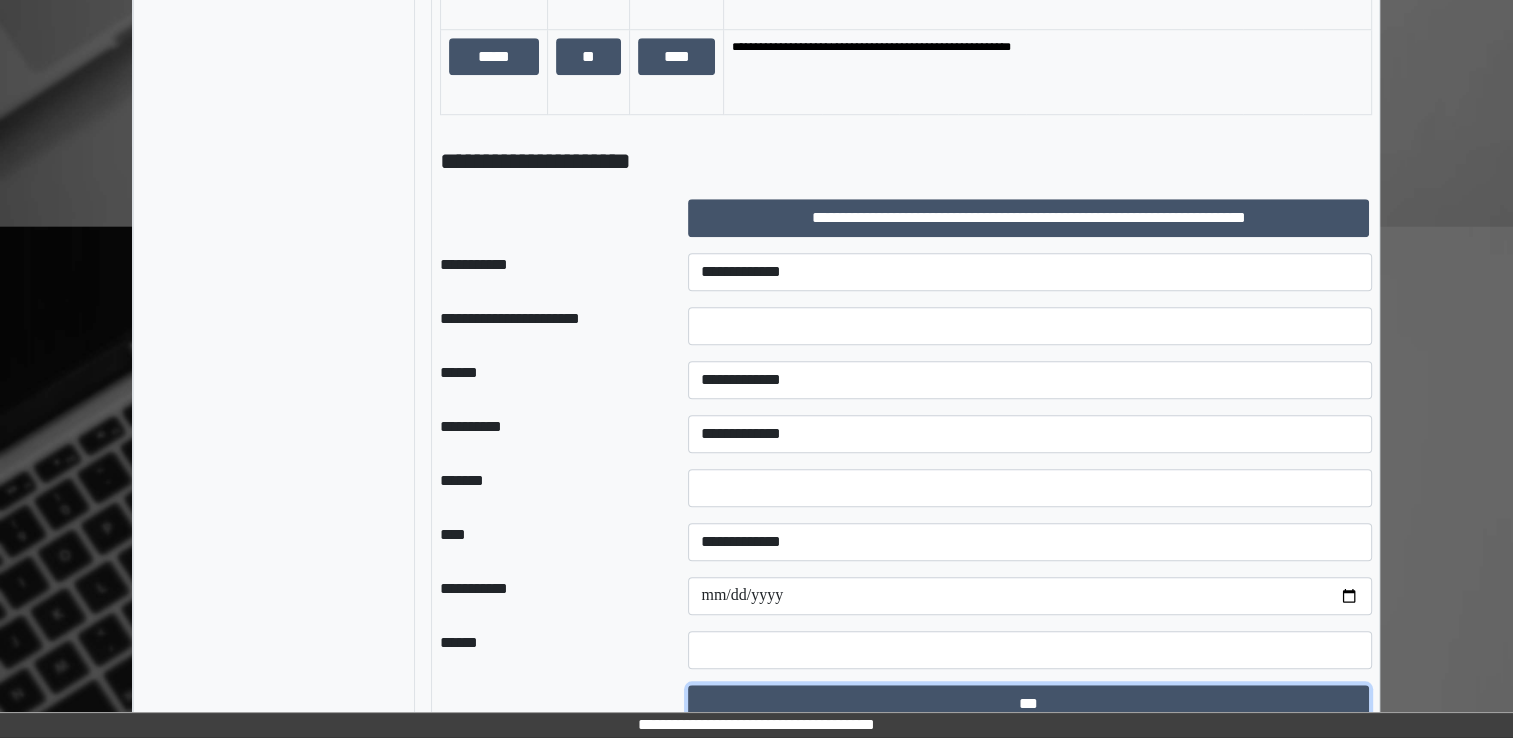 scroll, scrollTop: 1610, scrollLeft: 0, axis: vertical 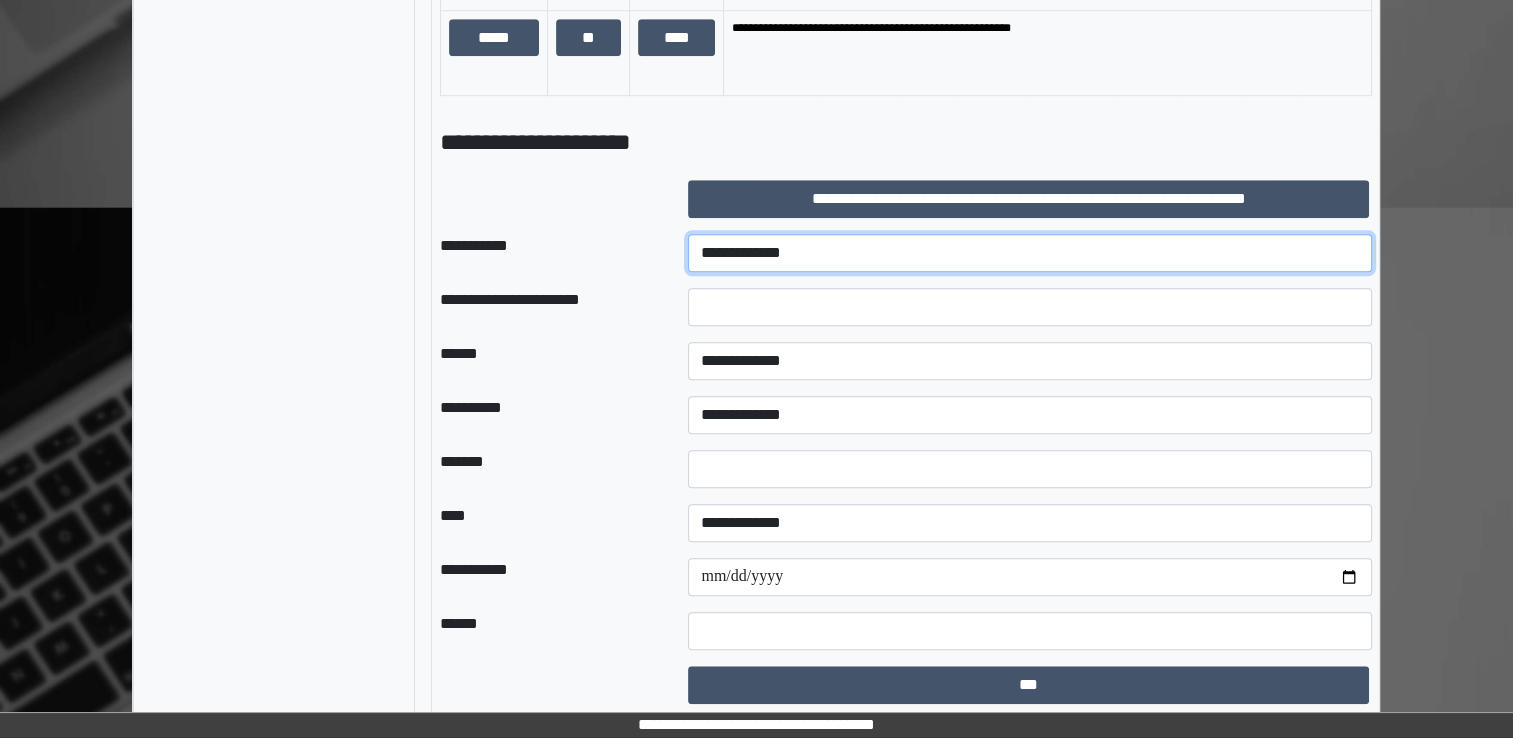click on "**********" at bounding box center (1030, 253) 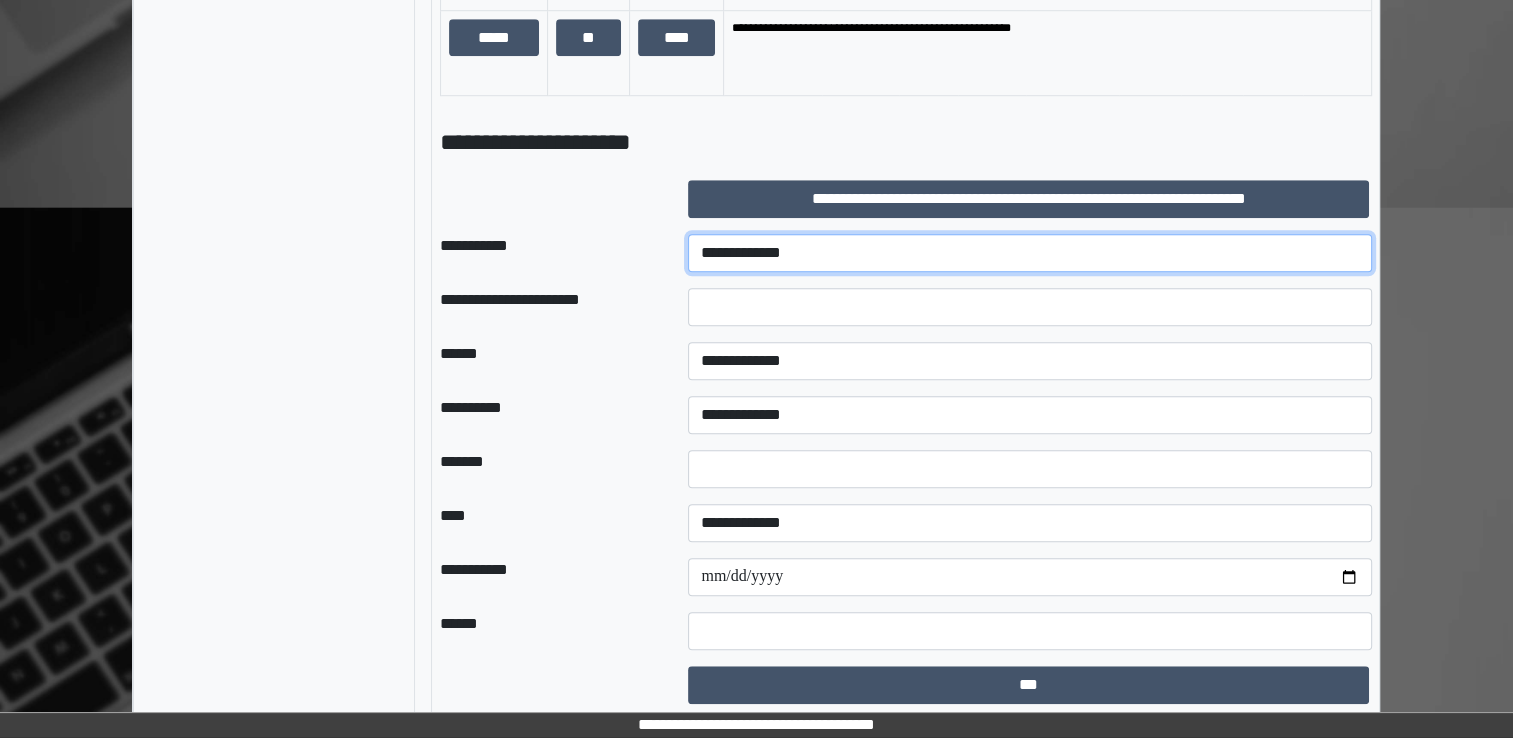 click on "**********" at bounding box center [1030, 253] 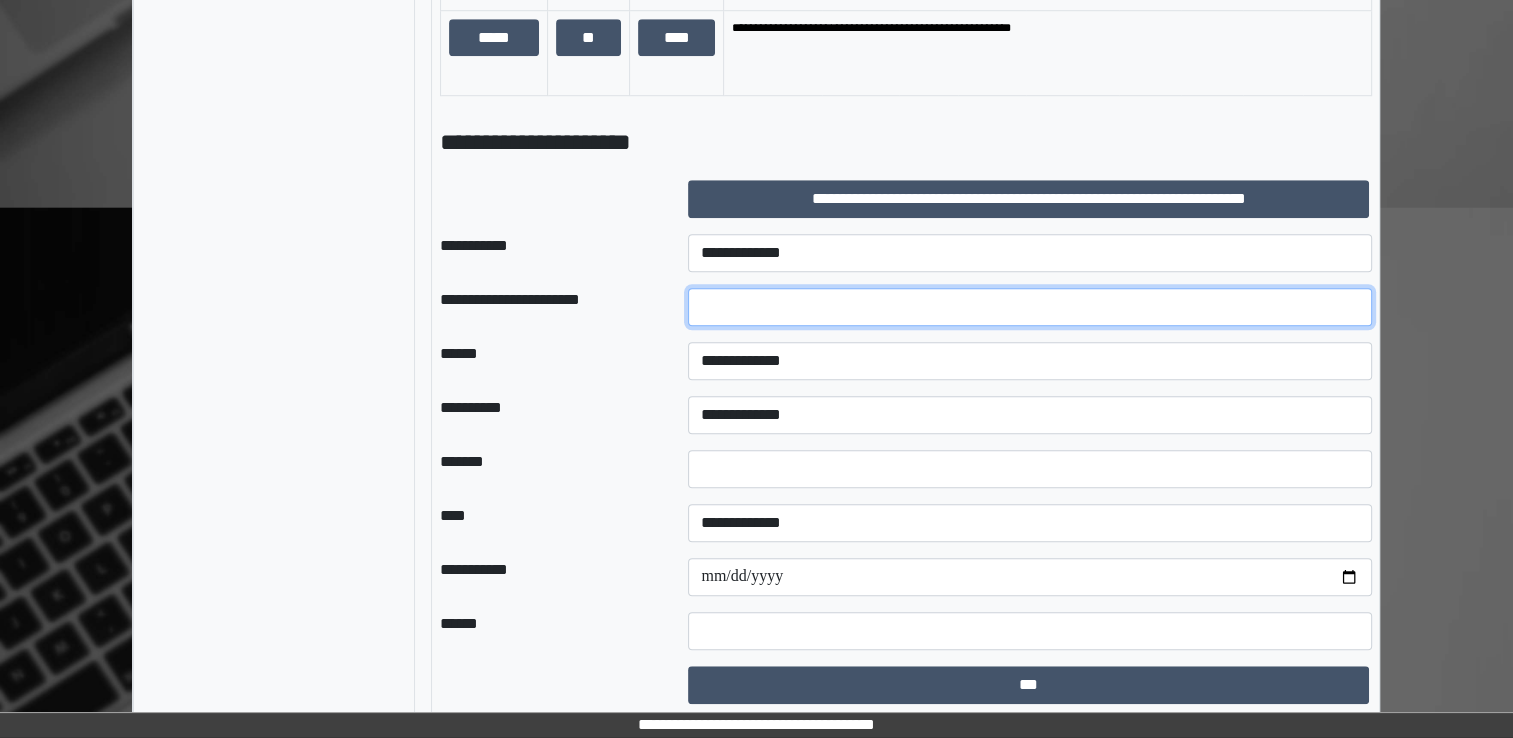 click at bounding box center [1030, 307] 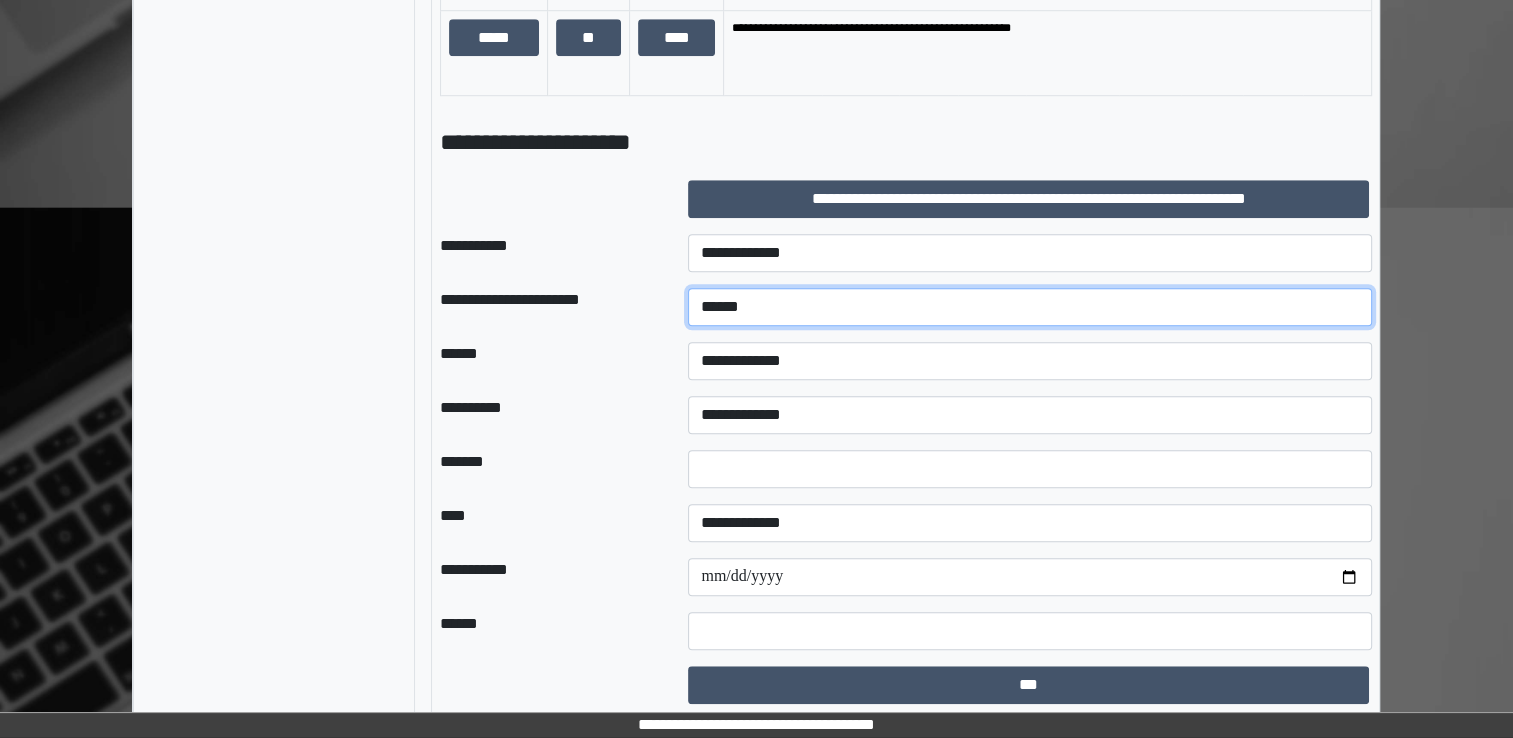 type on "******" 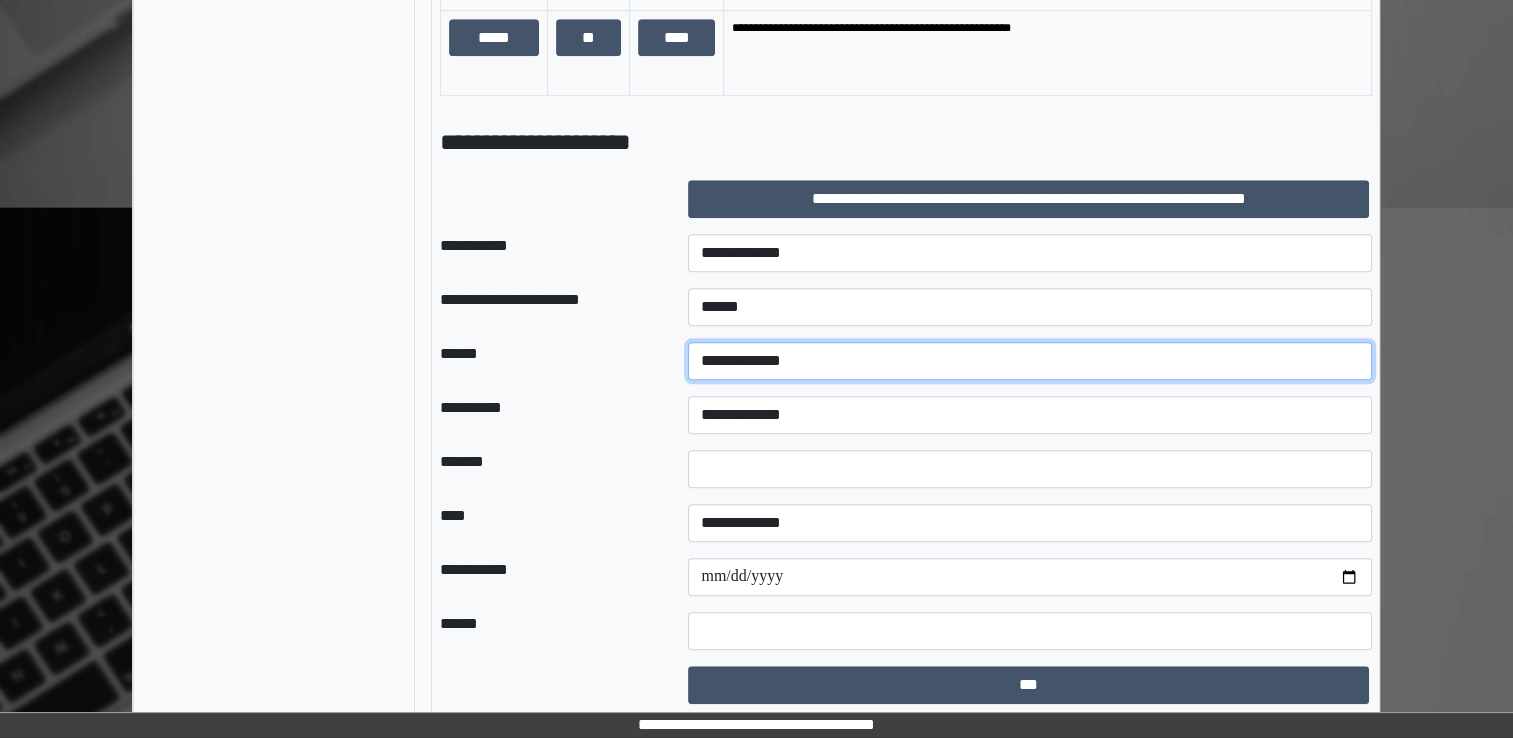 click on "**********" at bounding box center [1030, 361] 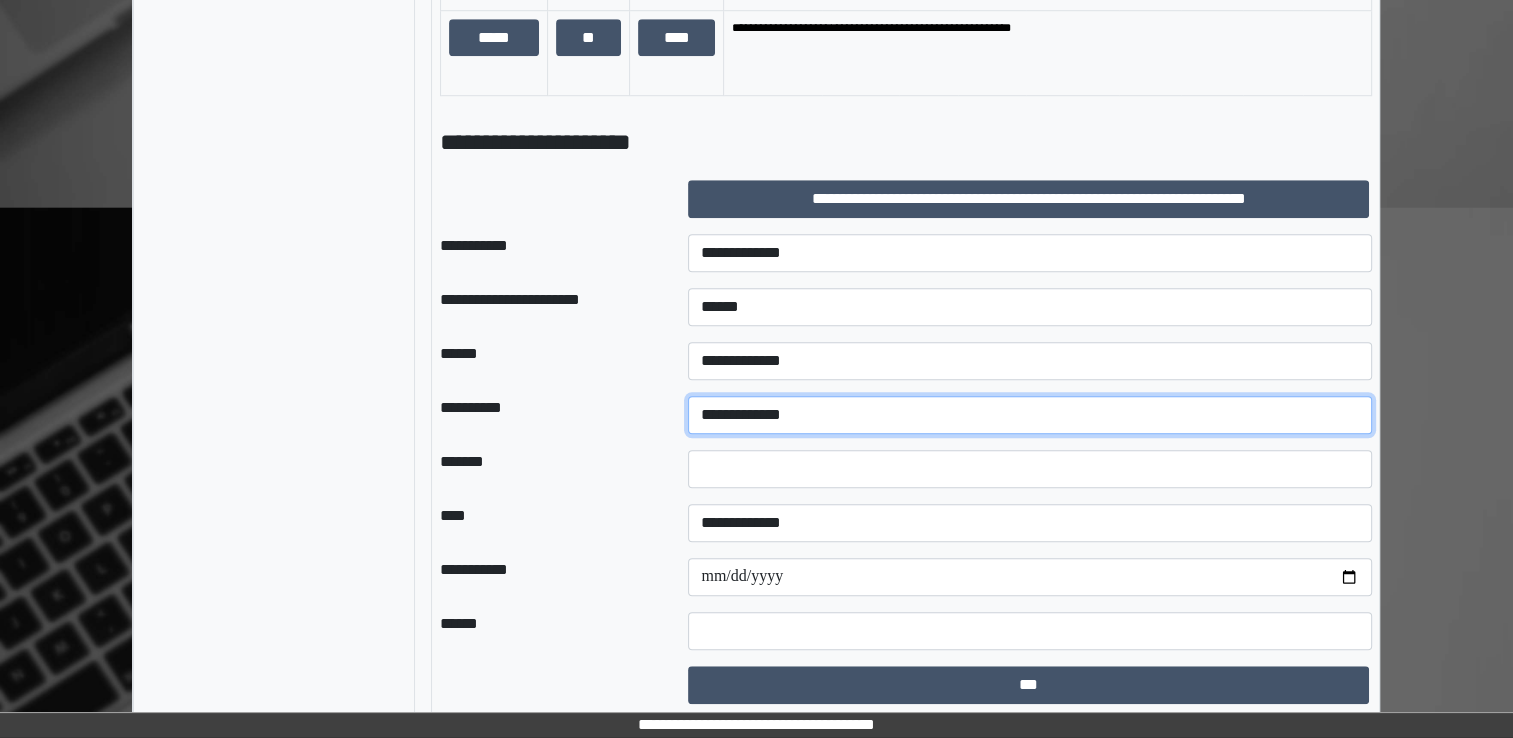 click on "**********" at bounding box center (1030, 415) 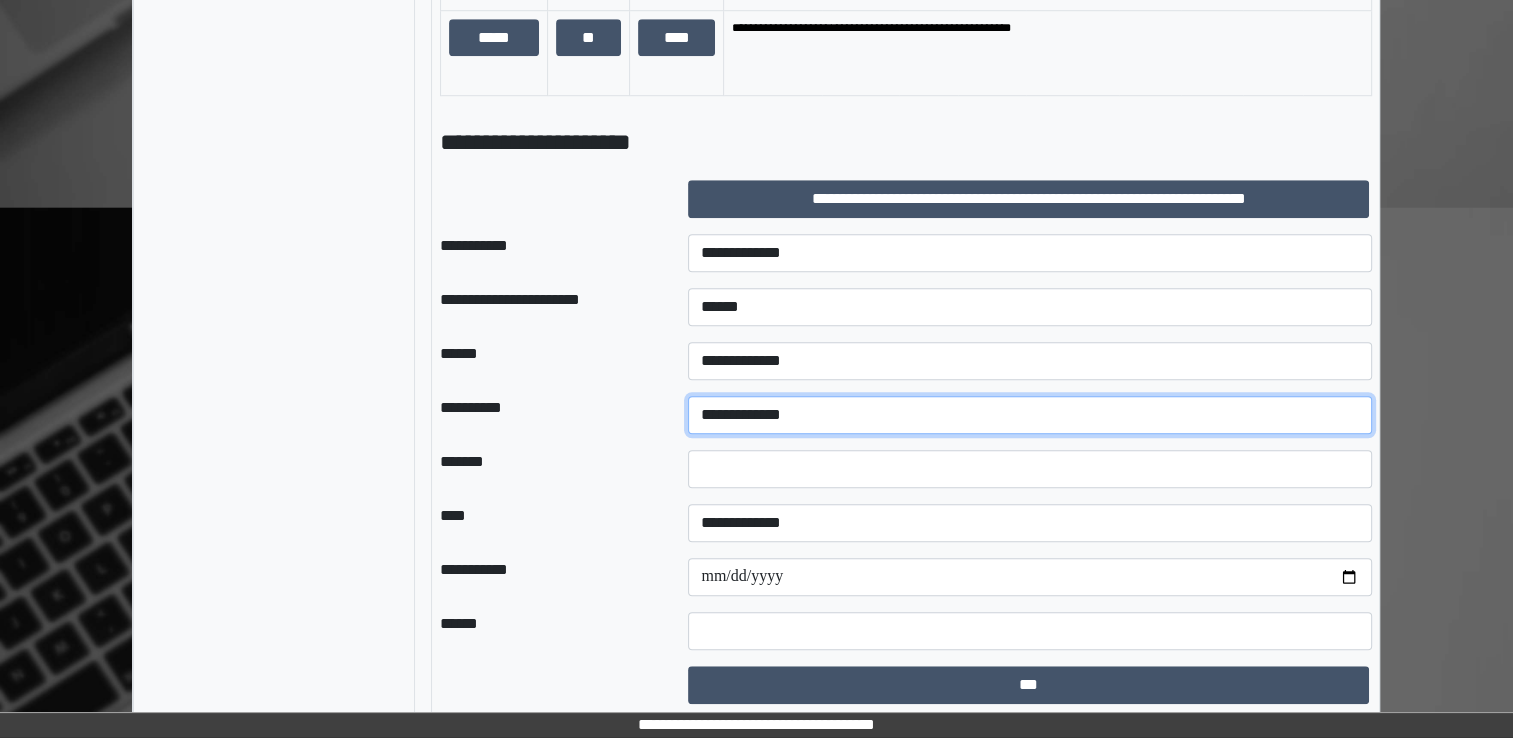 select on "**" 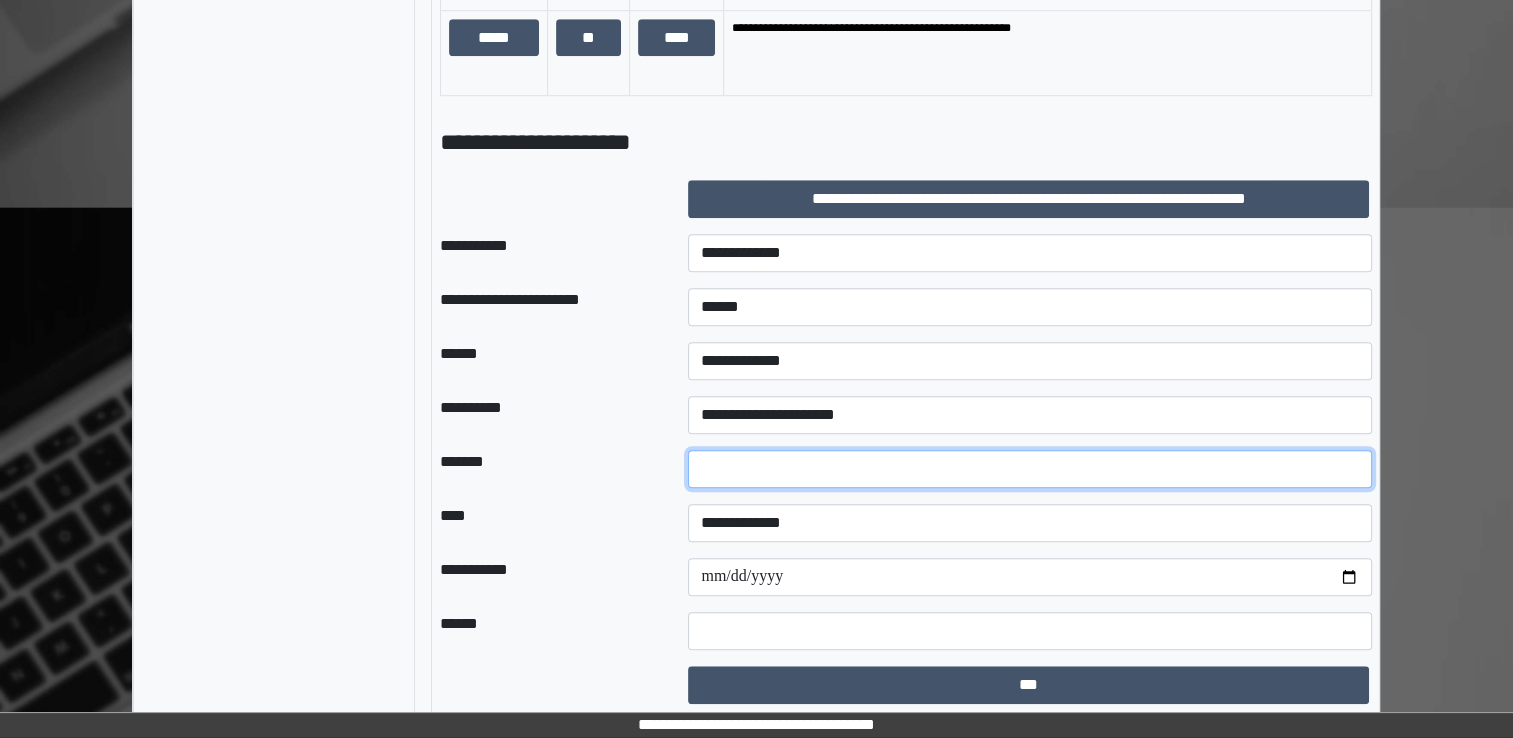 click on "*" at bounding box center [1030, 469] 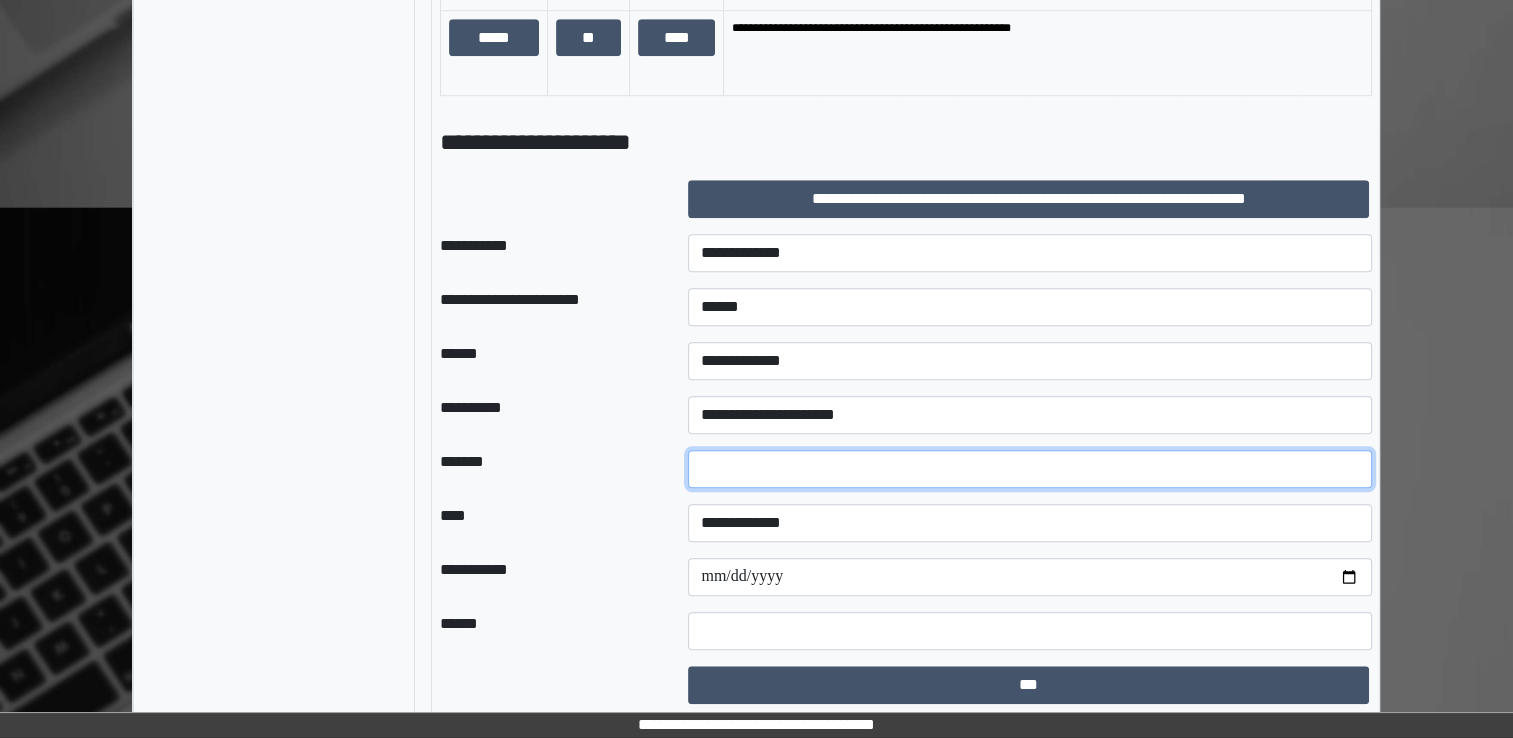 type on "*" 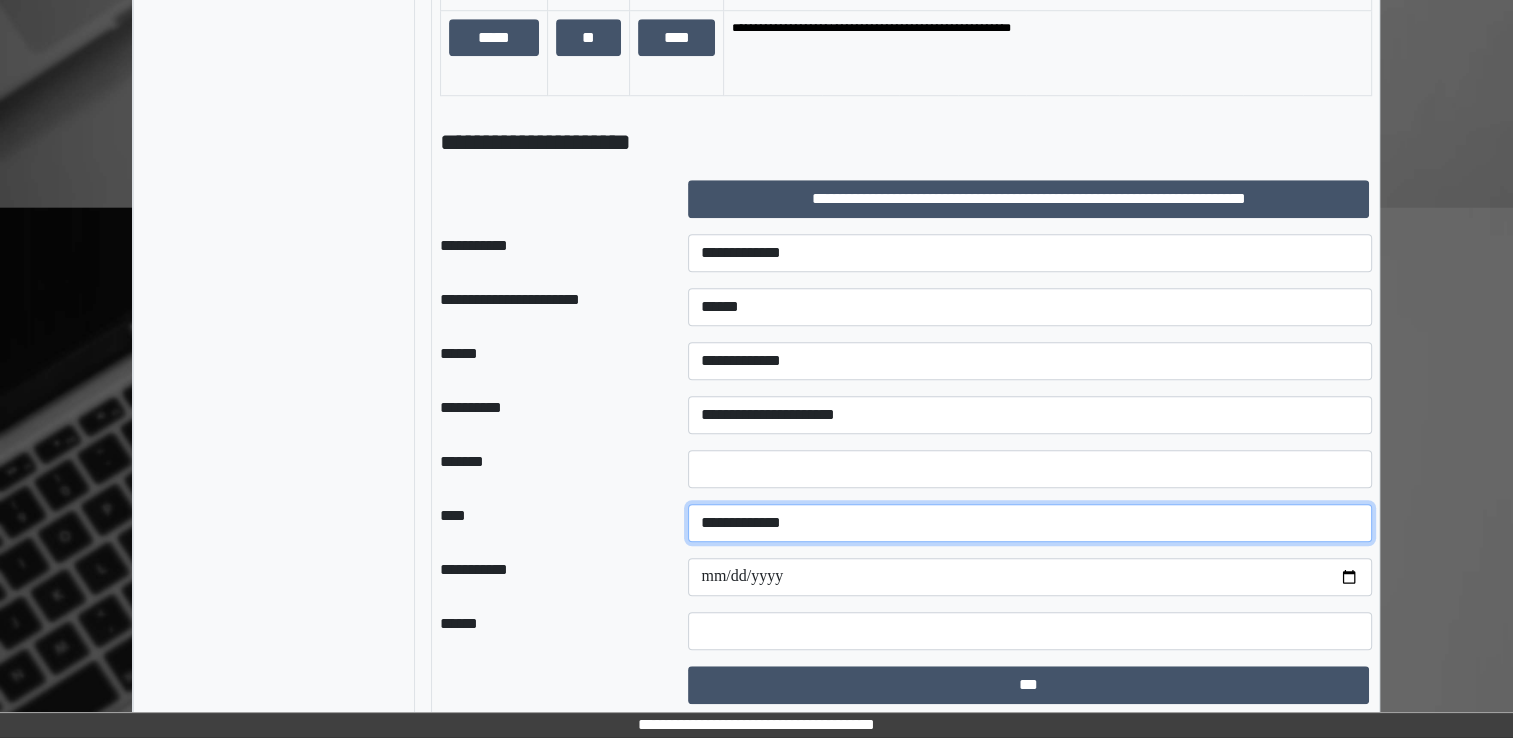 click on "**********" at bounding box center (1030, 523) 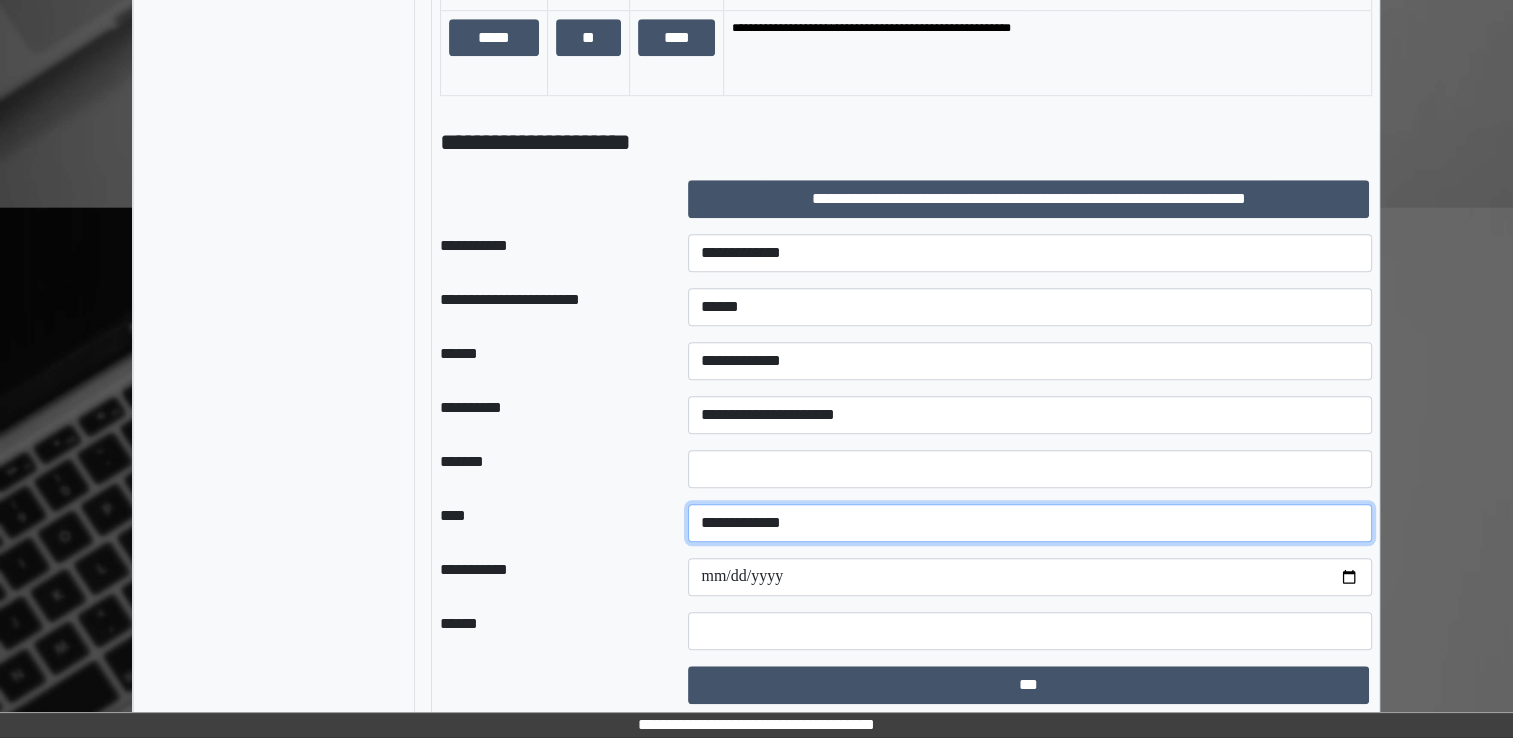 select on "*" 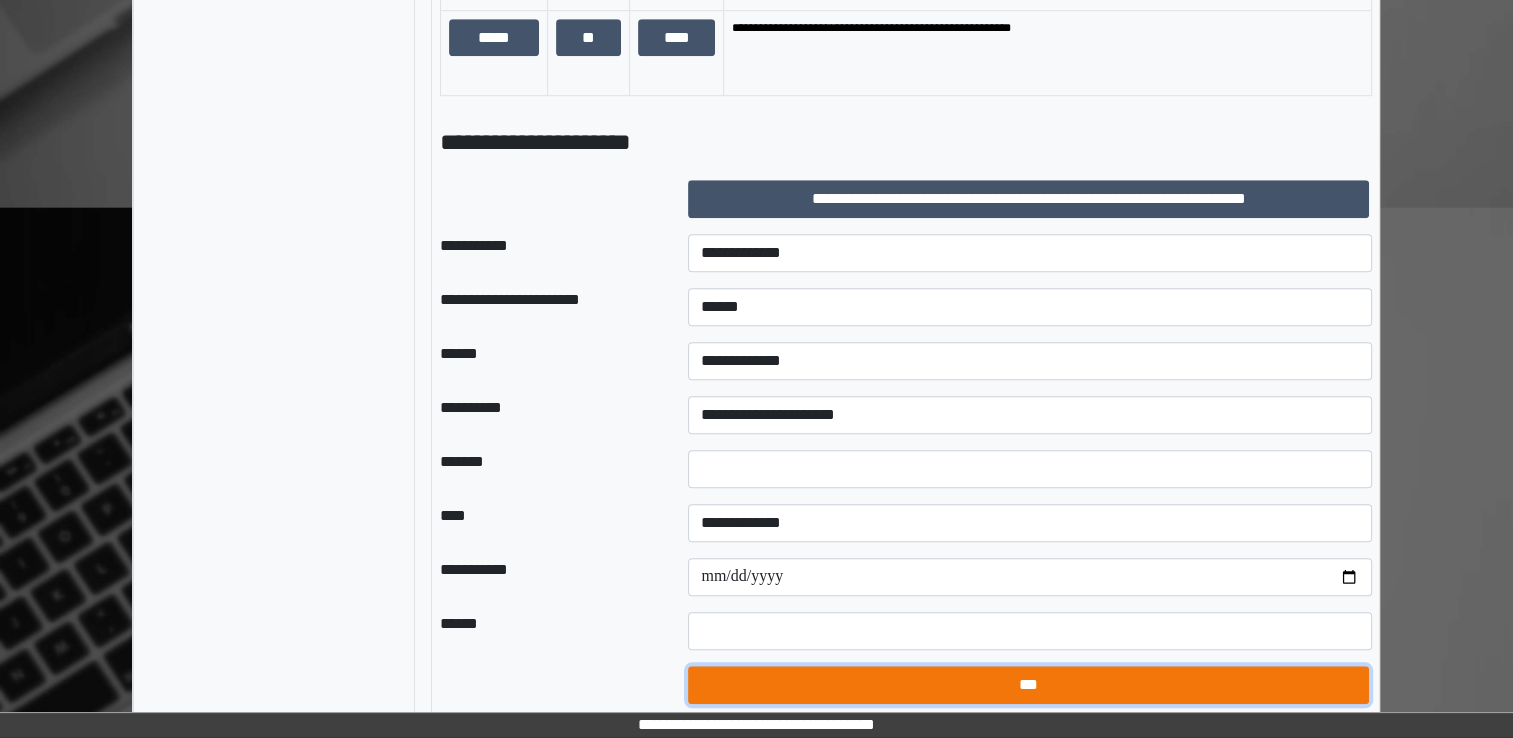 click on "***" at bounding box center (1028, 685) 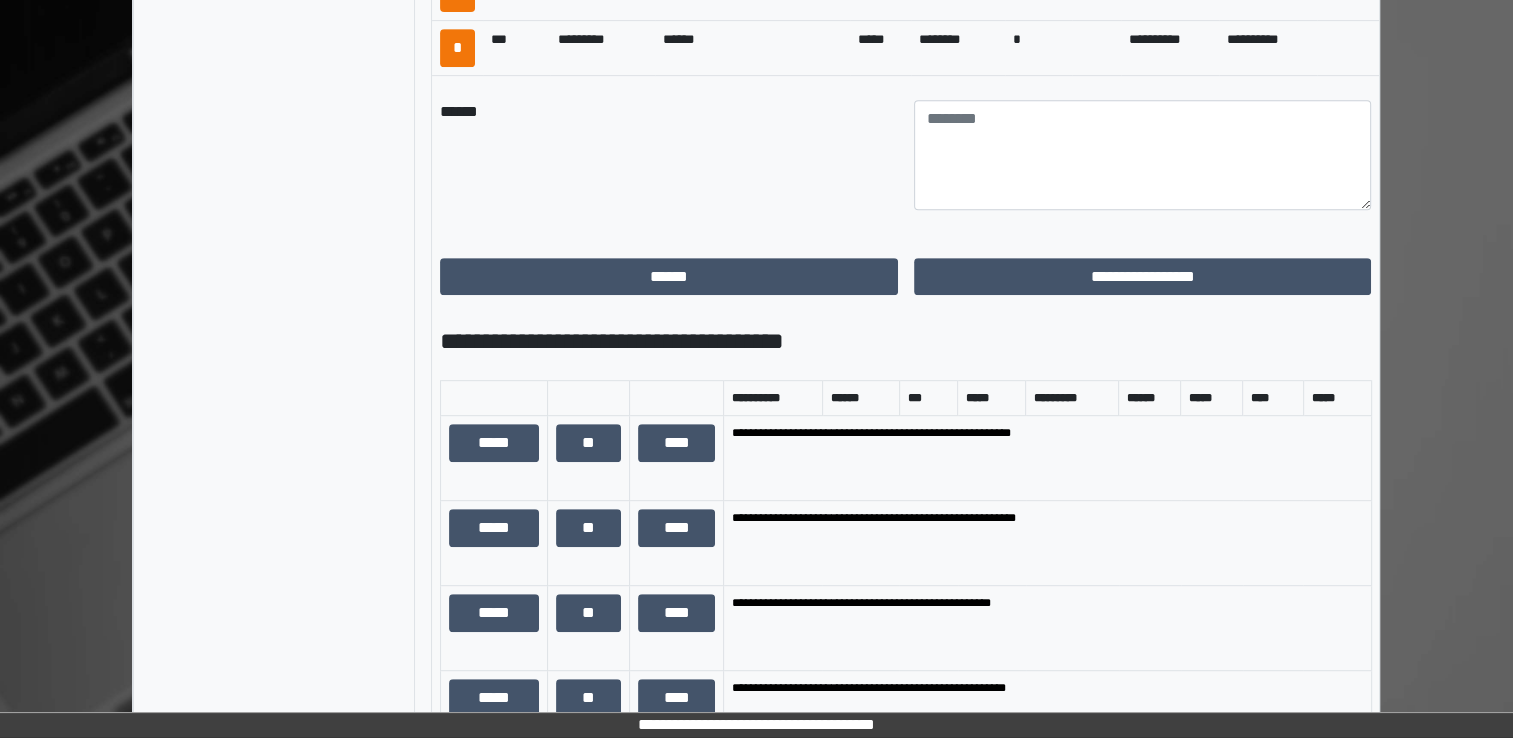 scroll, scrollTop: 910, scrollLeft: 0, axis: vertical 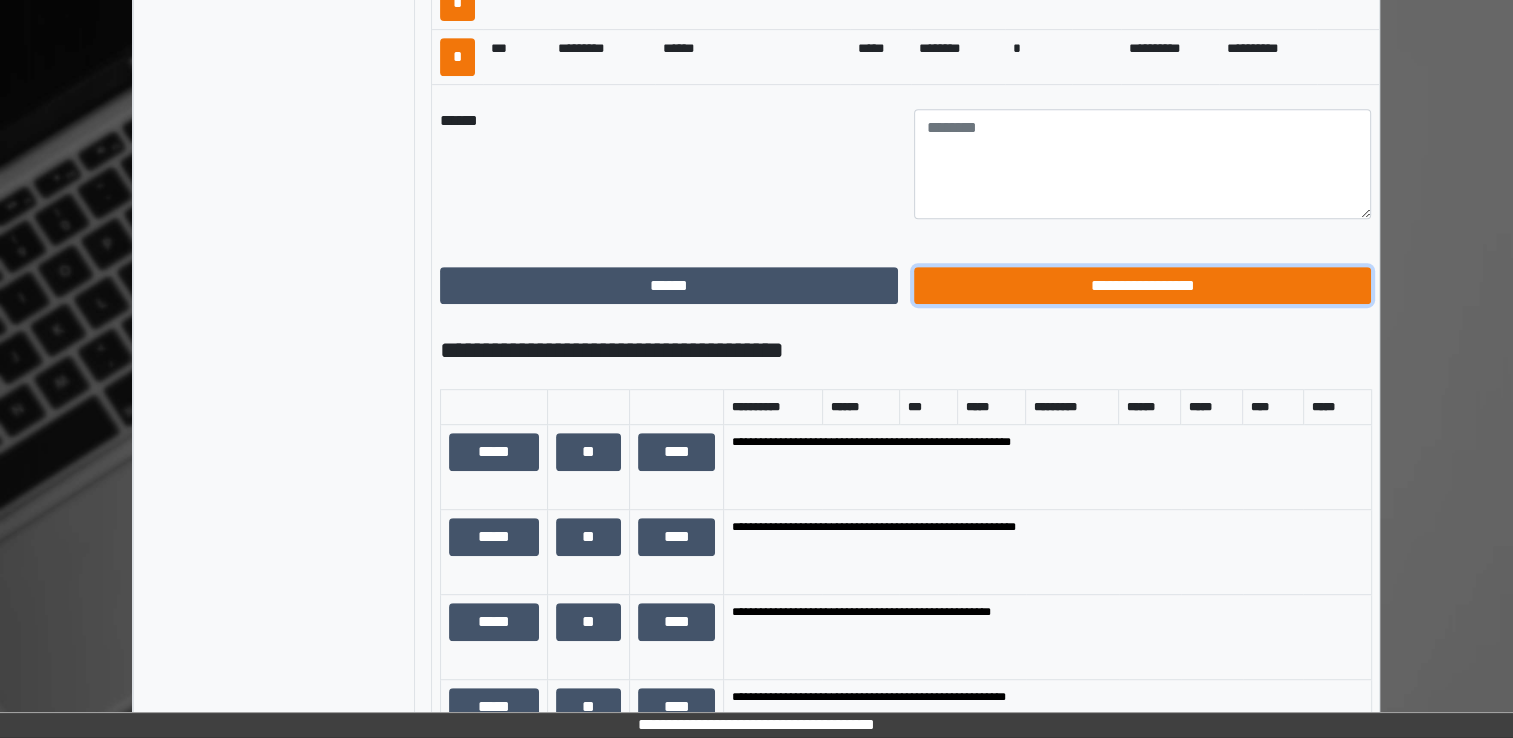 click on "**********" at bounding box center (1143, 286) 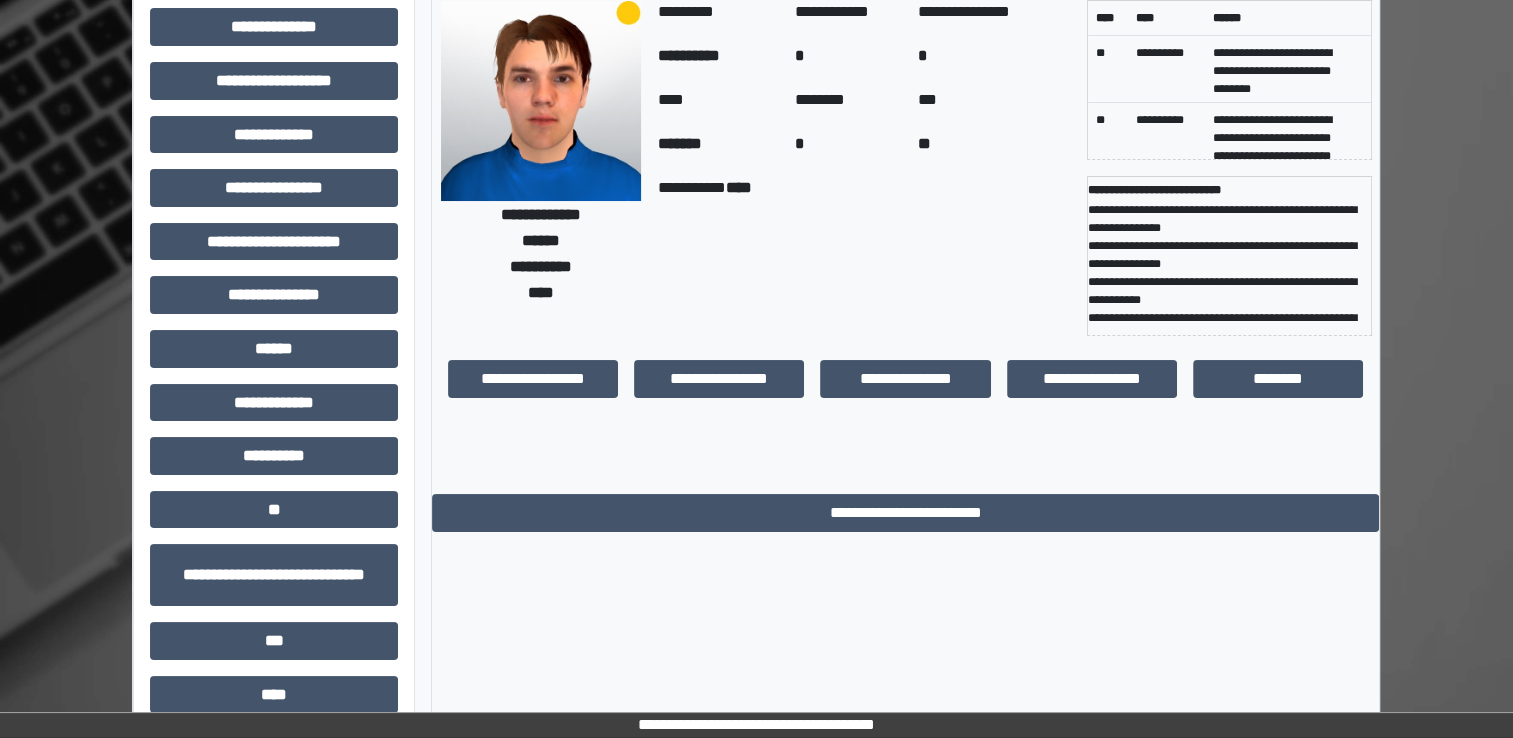 scroll, scrollTop: 0, scrollLeft: 0, axis: both 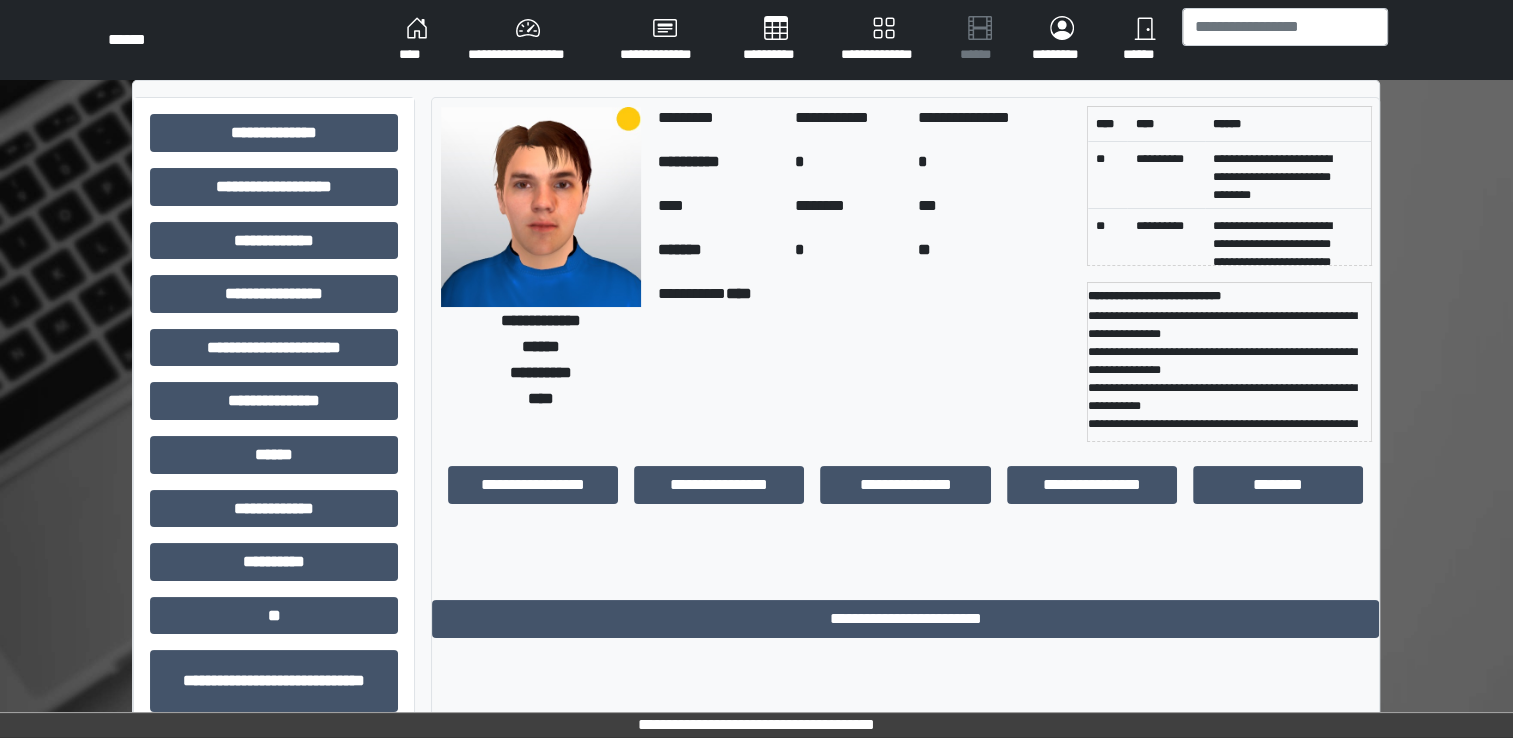 click on "****" at bounding box center [417, 40] 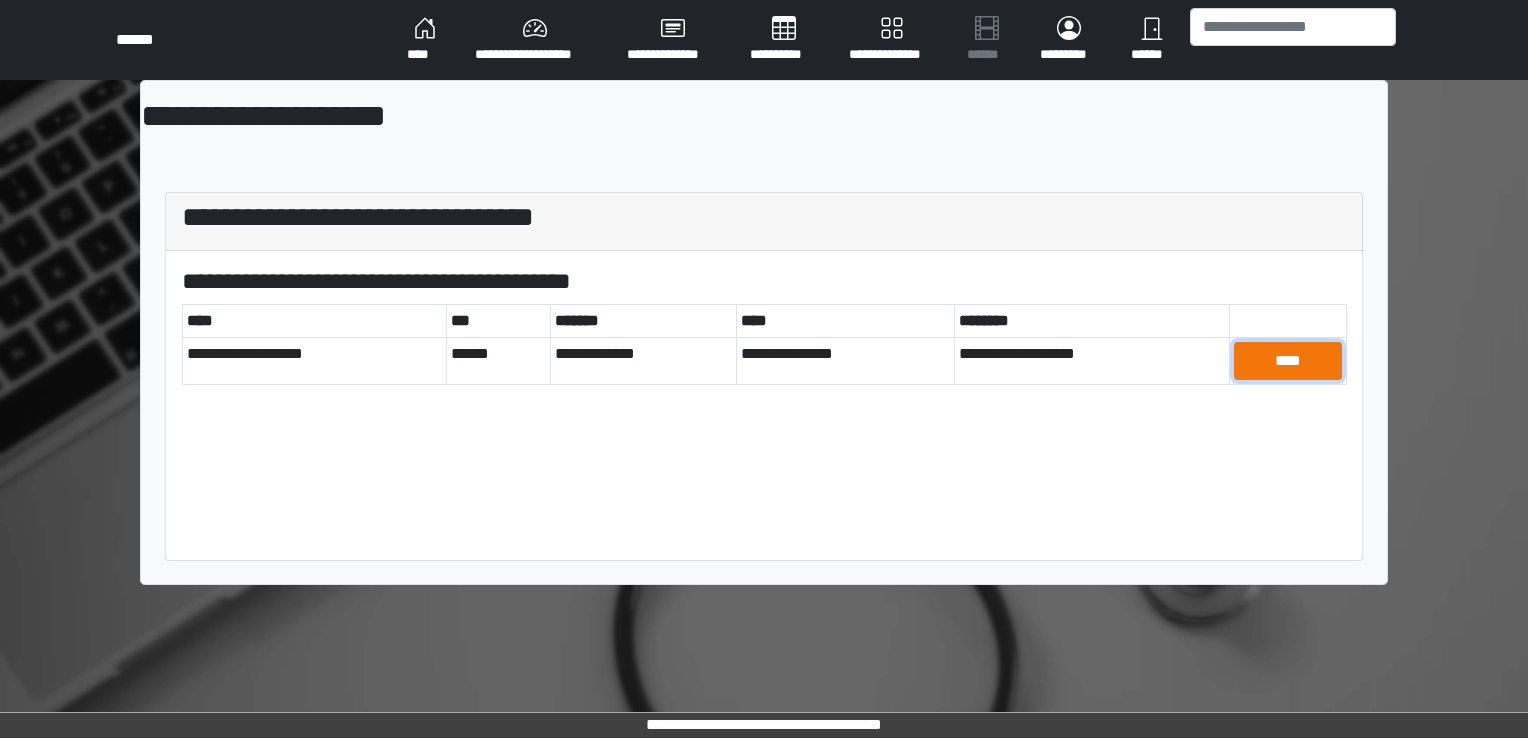 click on "****" at bounding box center [1288, 361] 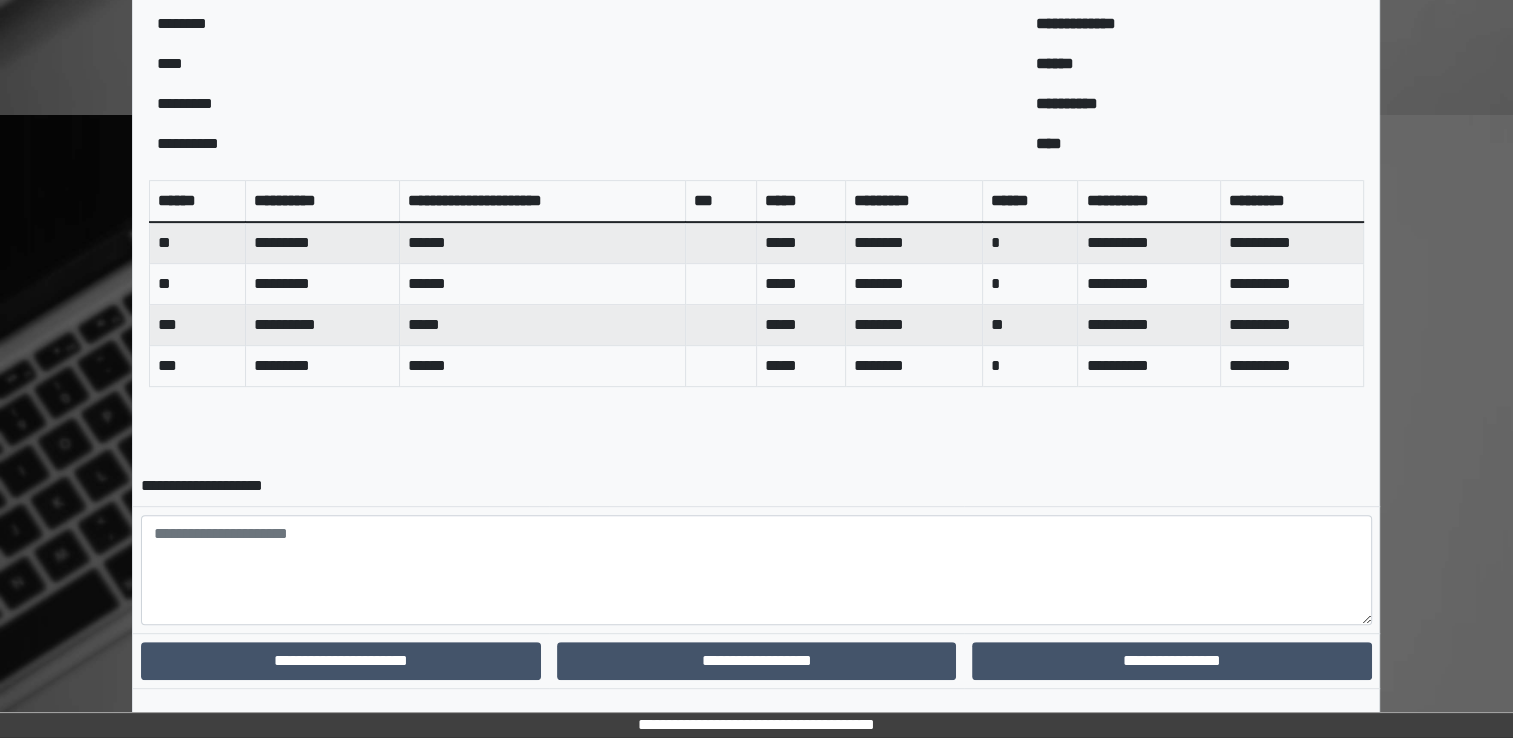 scroll, scrollTop: 767, scrollLeft: 0, axis: vertical 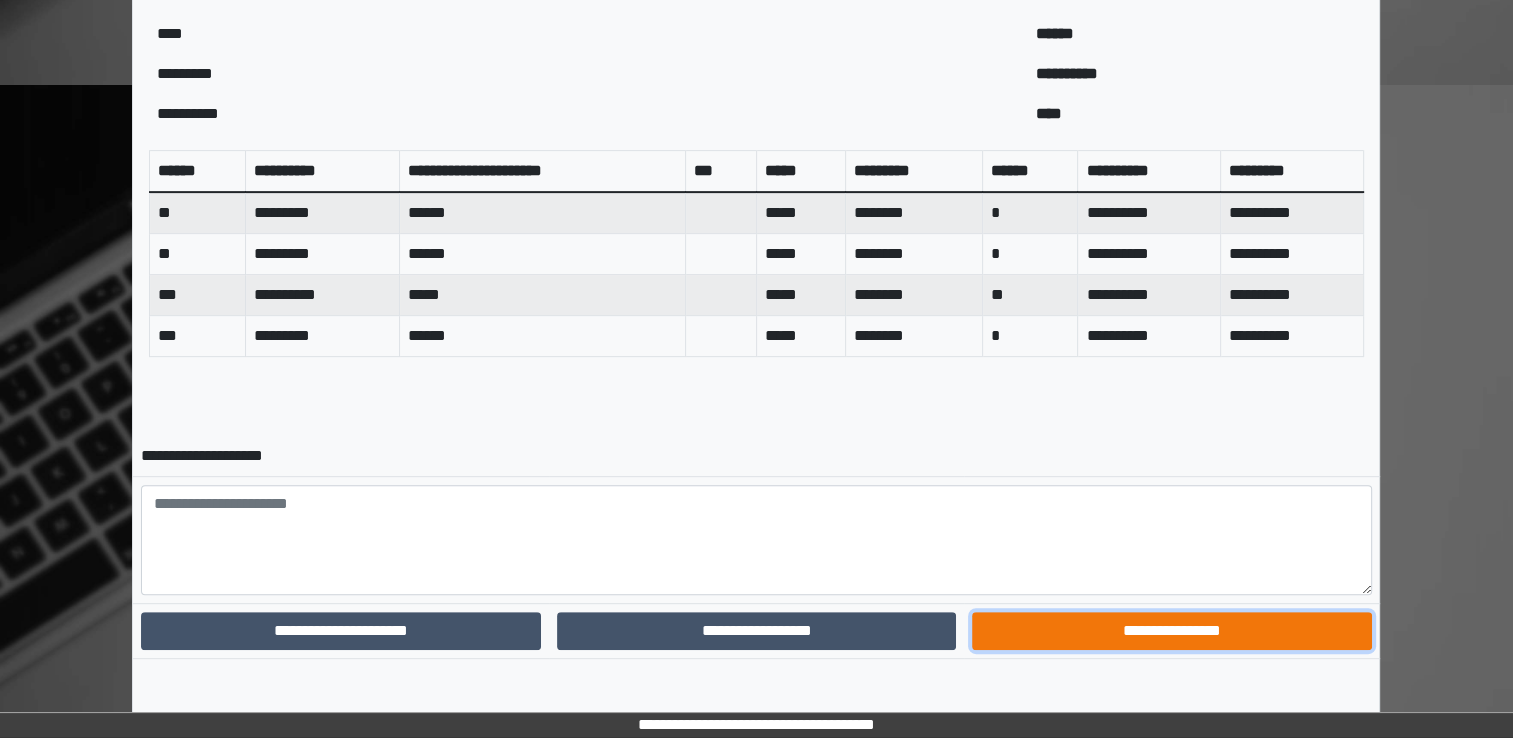 click on "**********" at bounding box center [1171, 631] 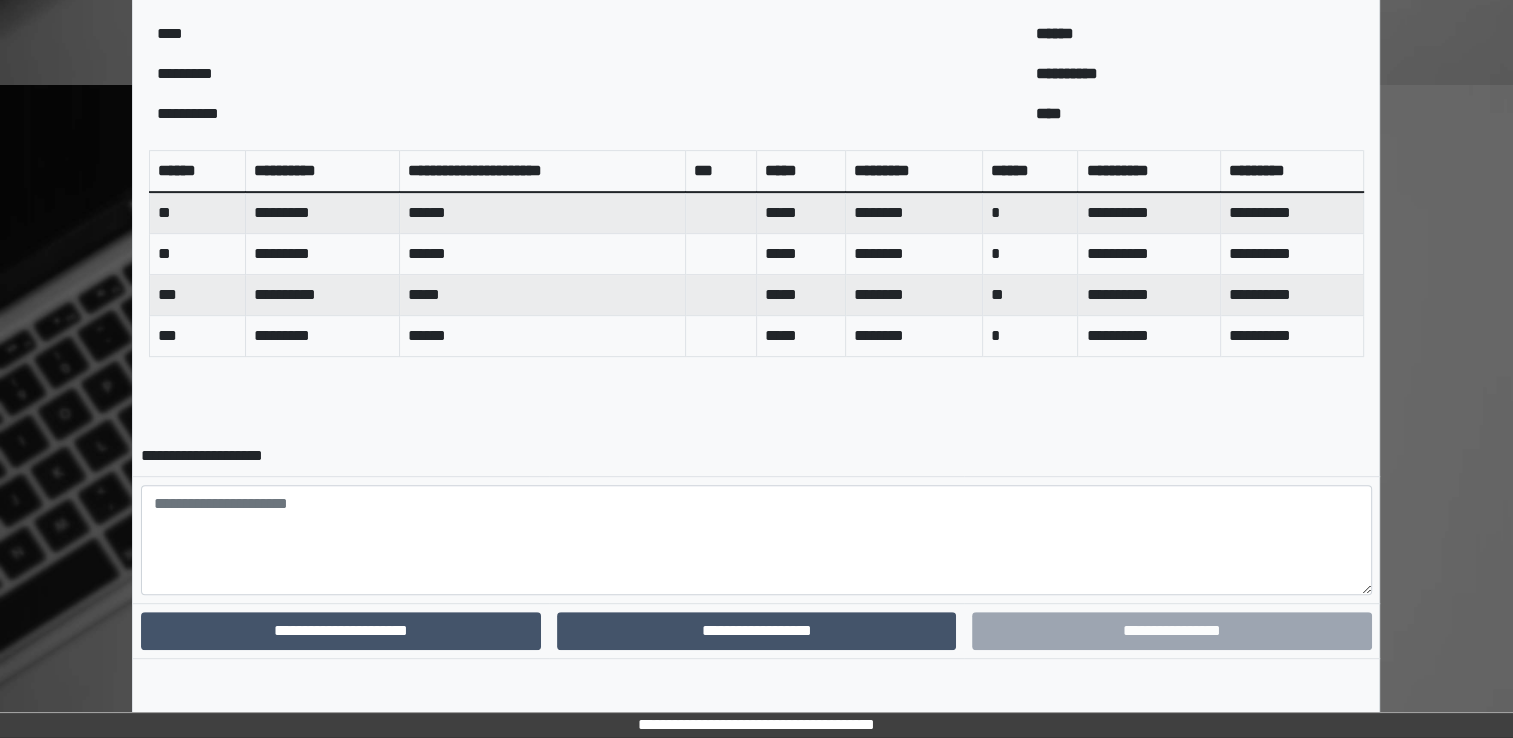 scroll, scrollTop: 681, scrollLeft: 0, axis: vertical 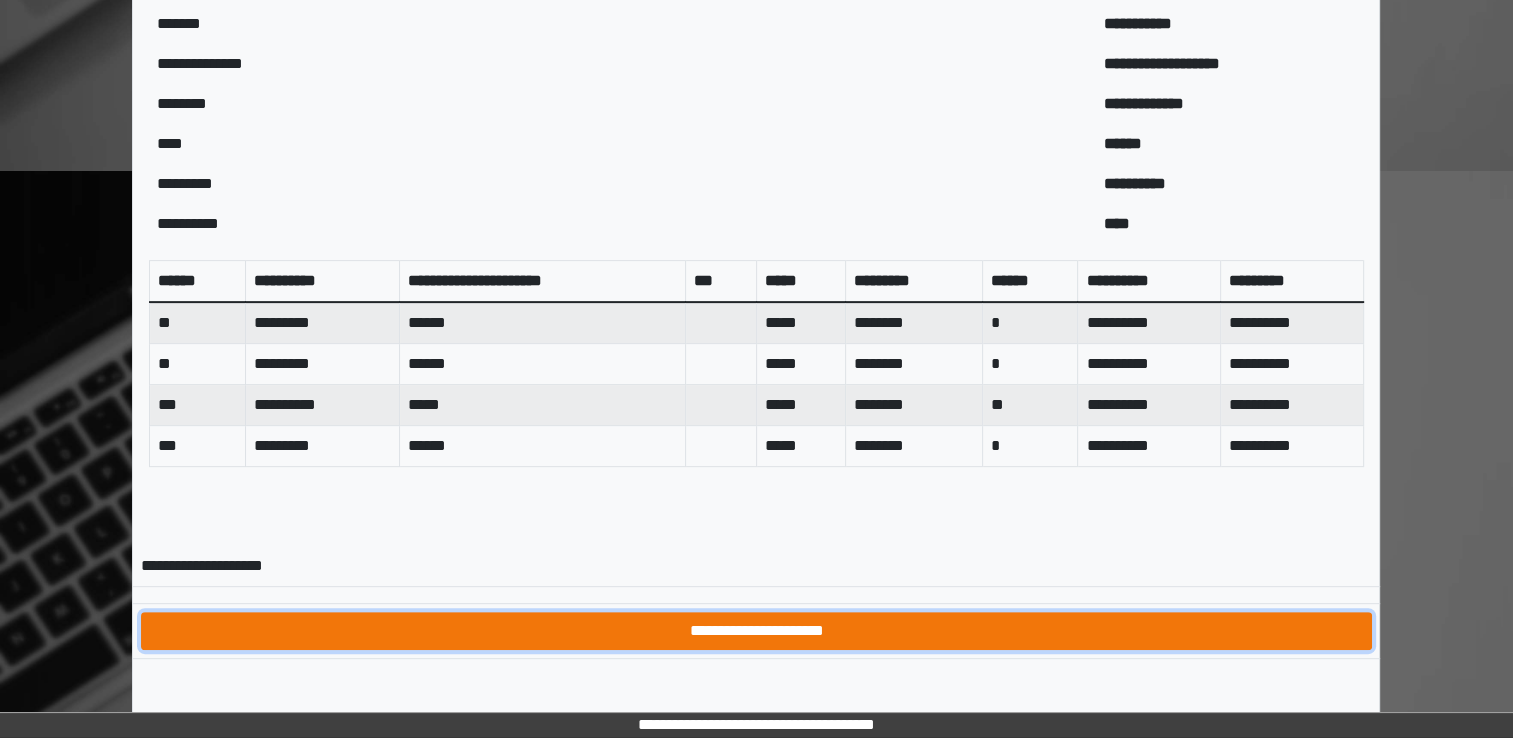 click on "**********" at bounding box center (756, 631) 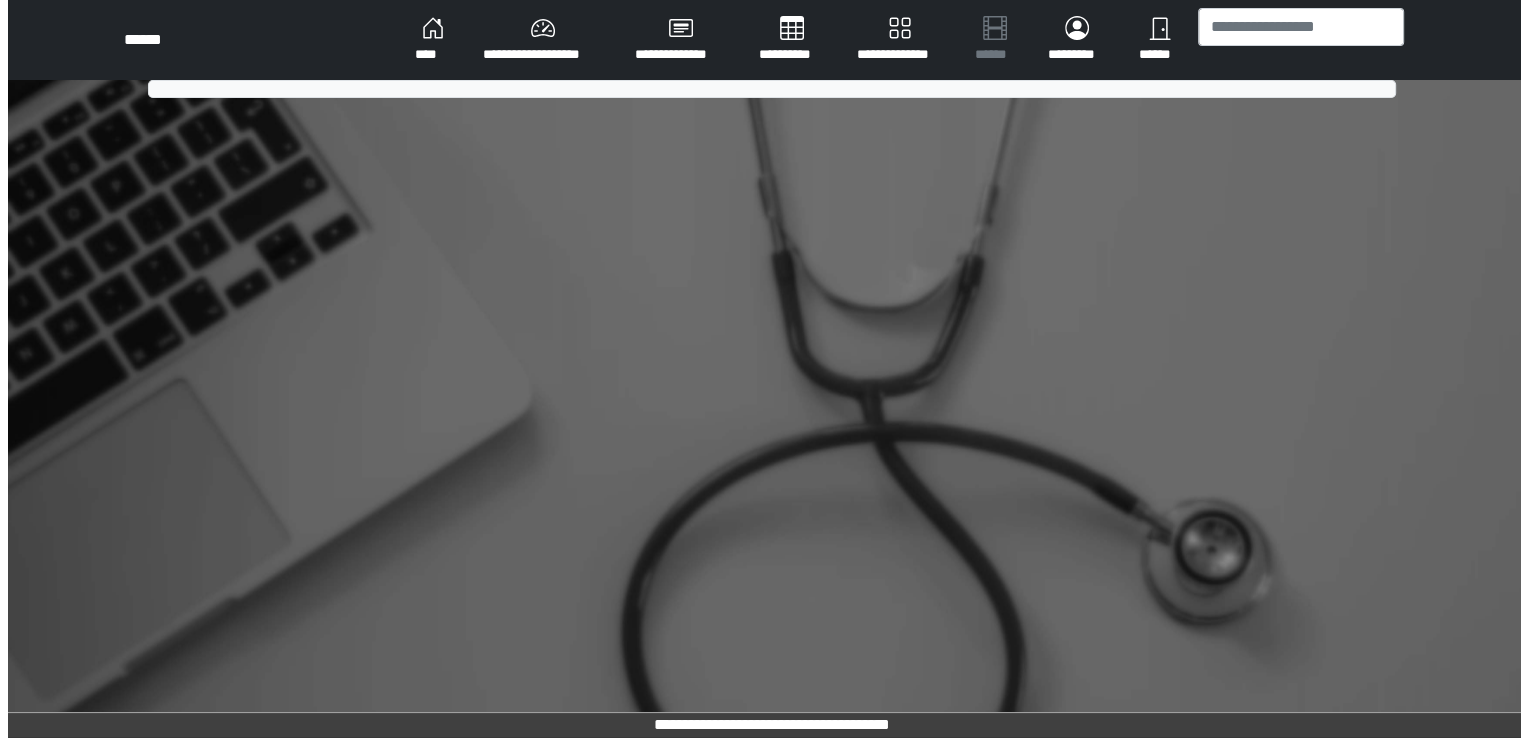 scroll, scrollTop: 0, scrollLeft: 0, axis: both 